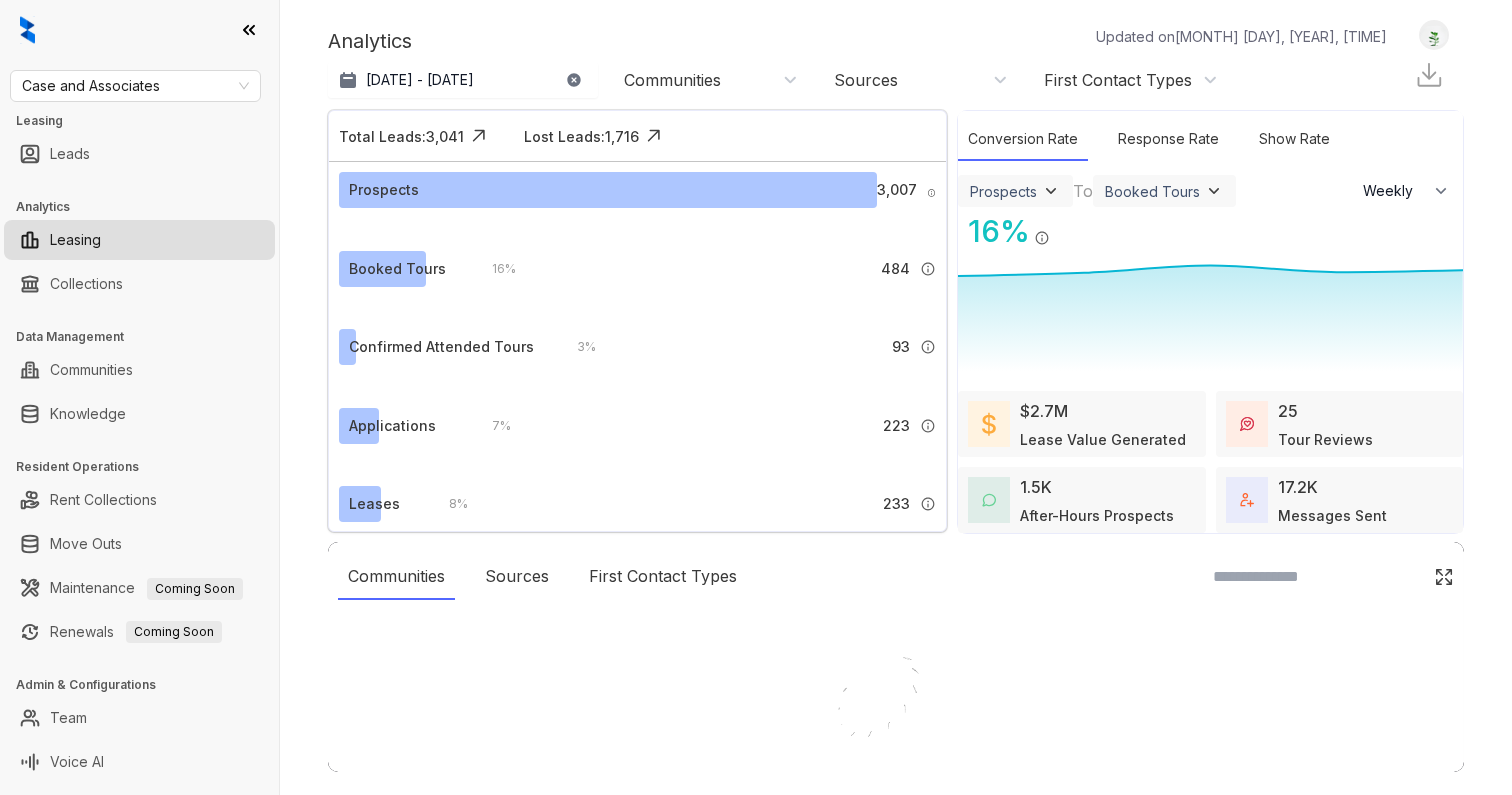 select on "******" 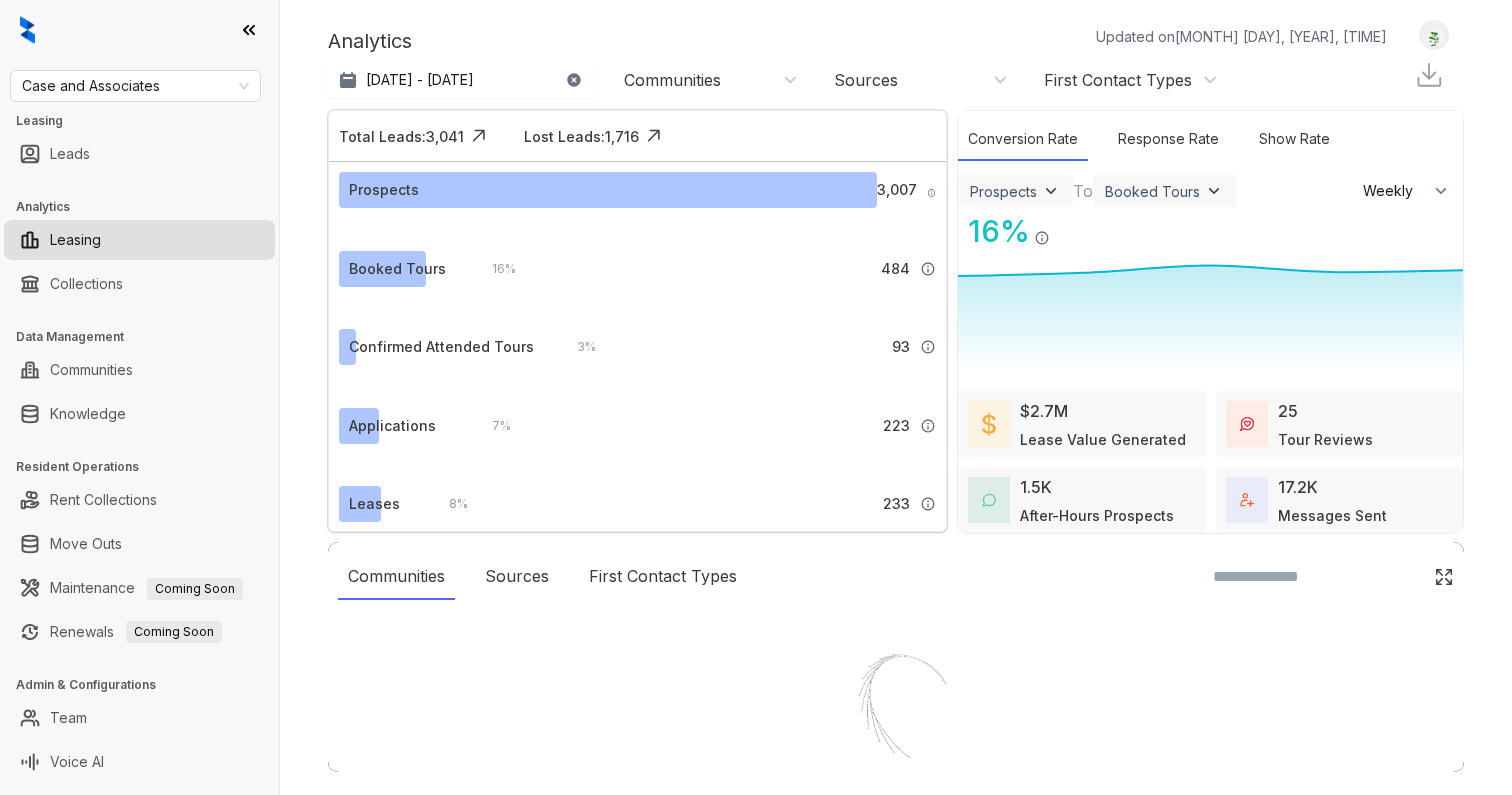 scroll, scrollTop: 0, scrollLeft: 0, axis: both 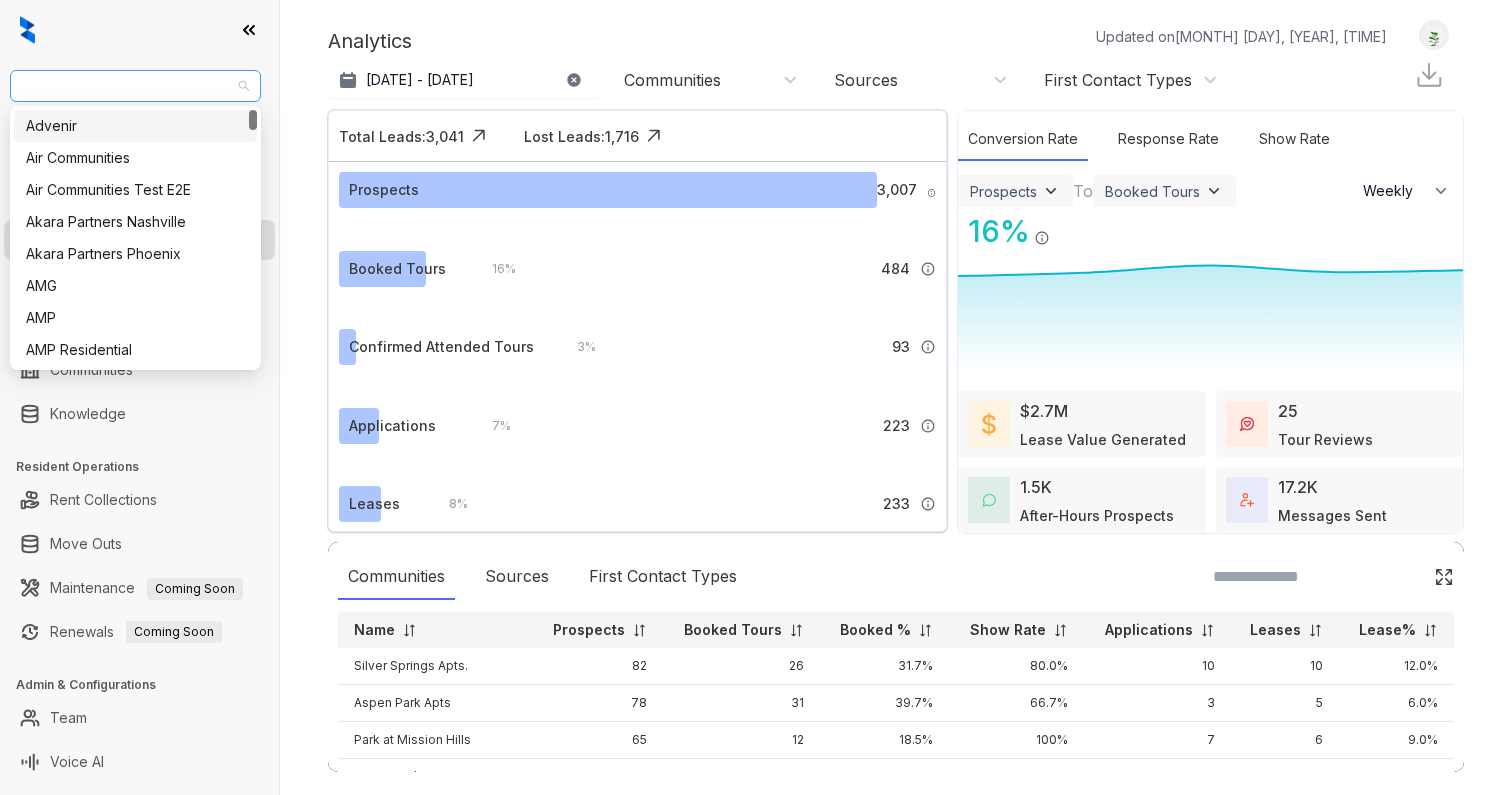 click on "Case and Associates" at bounding box center (135, 86) 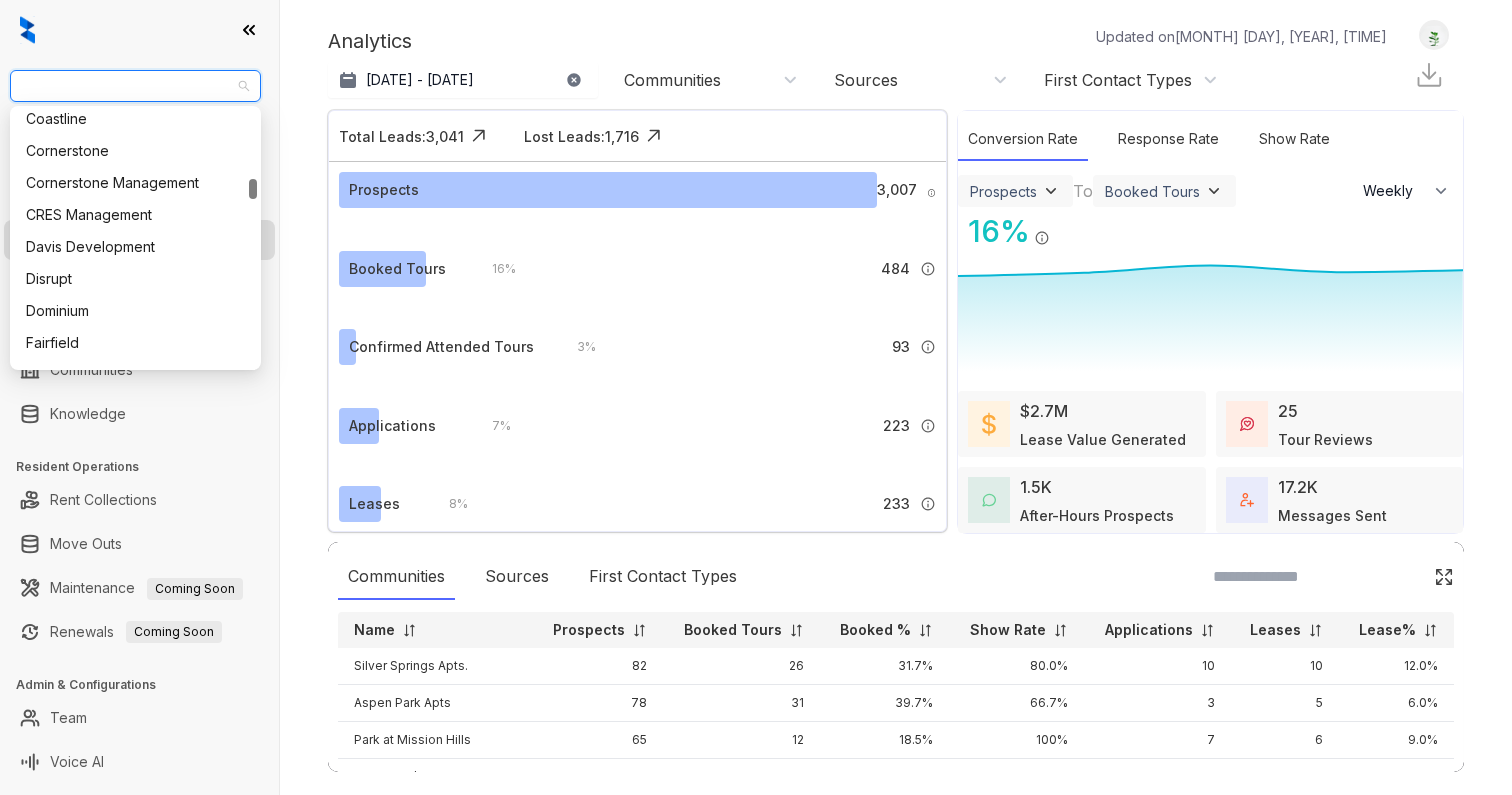 scroll, scrollTop: 926, scrollLeft: 0, axis: vertical 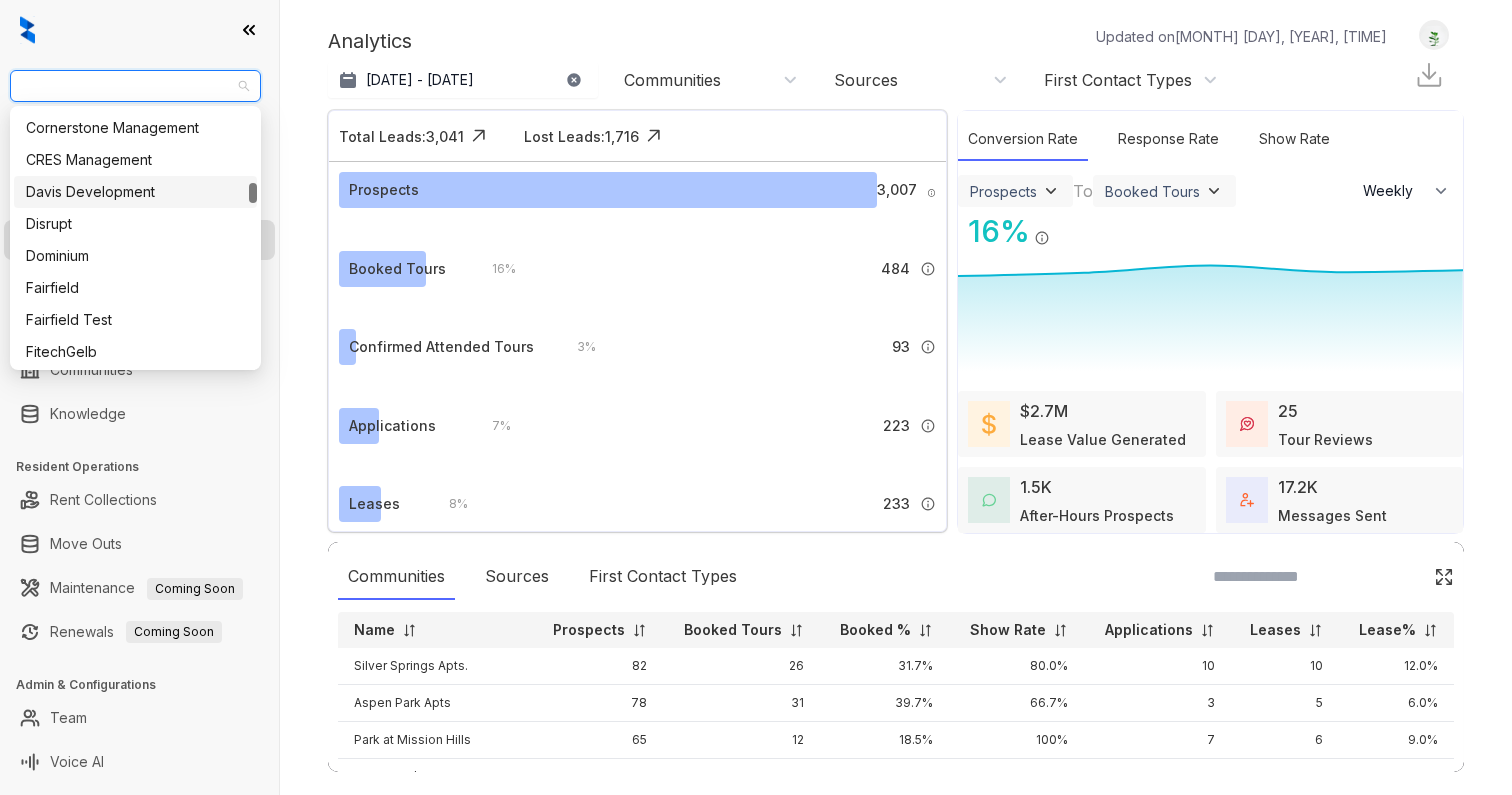 click on "Davis Development" at bounding box center [135, 192] 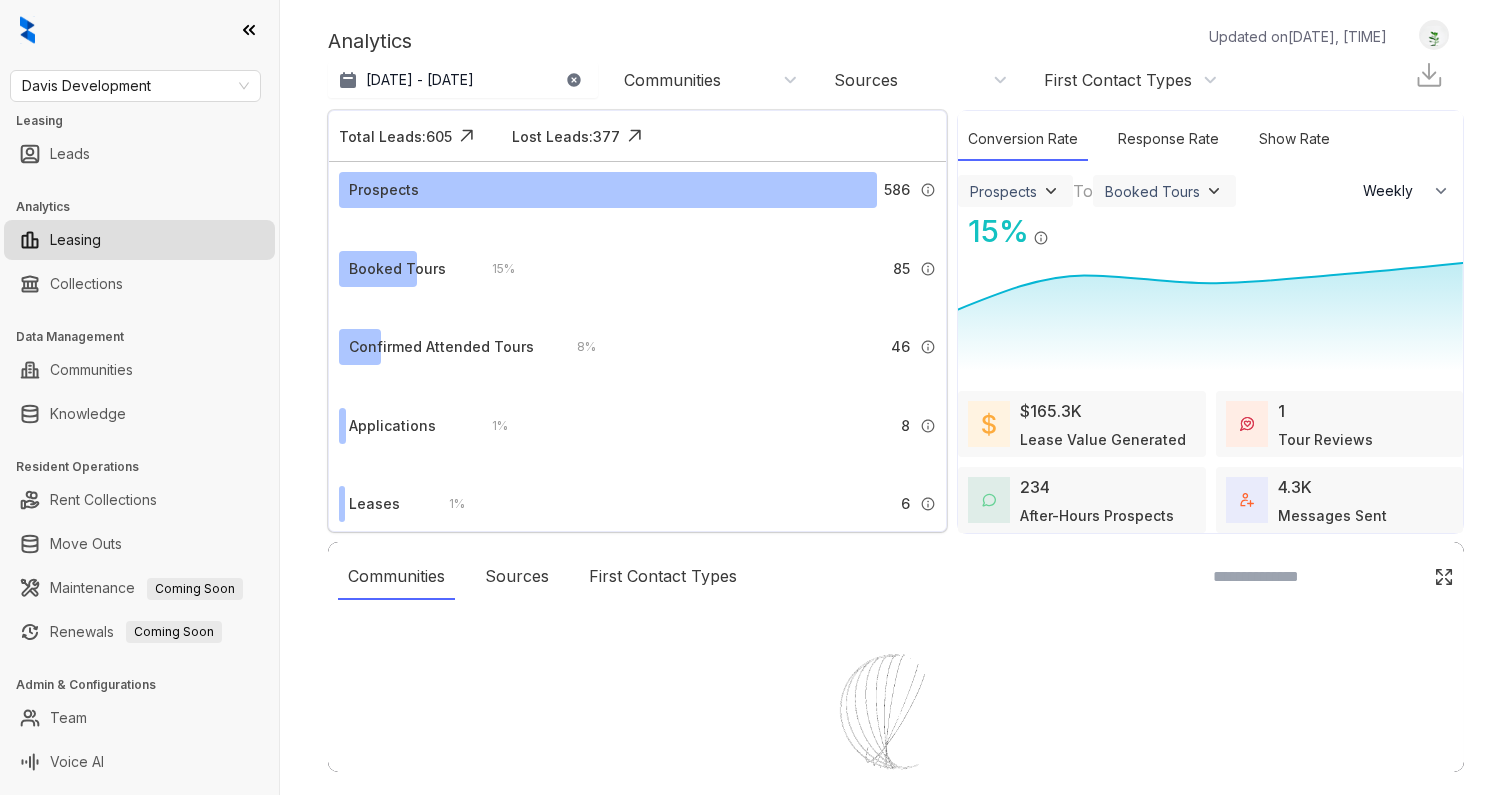 select on "******" 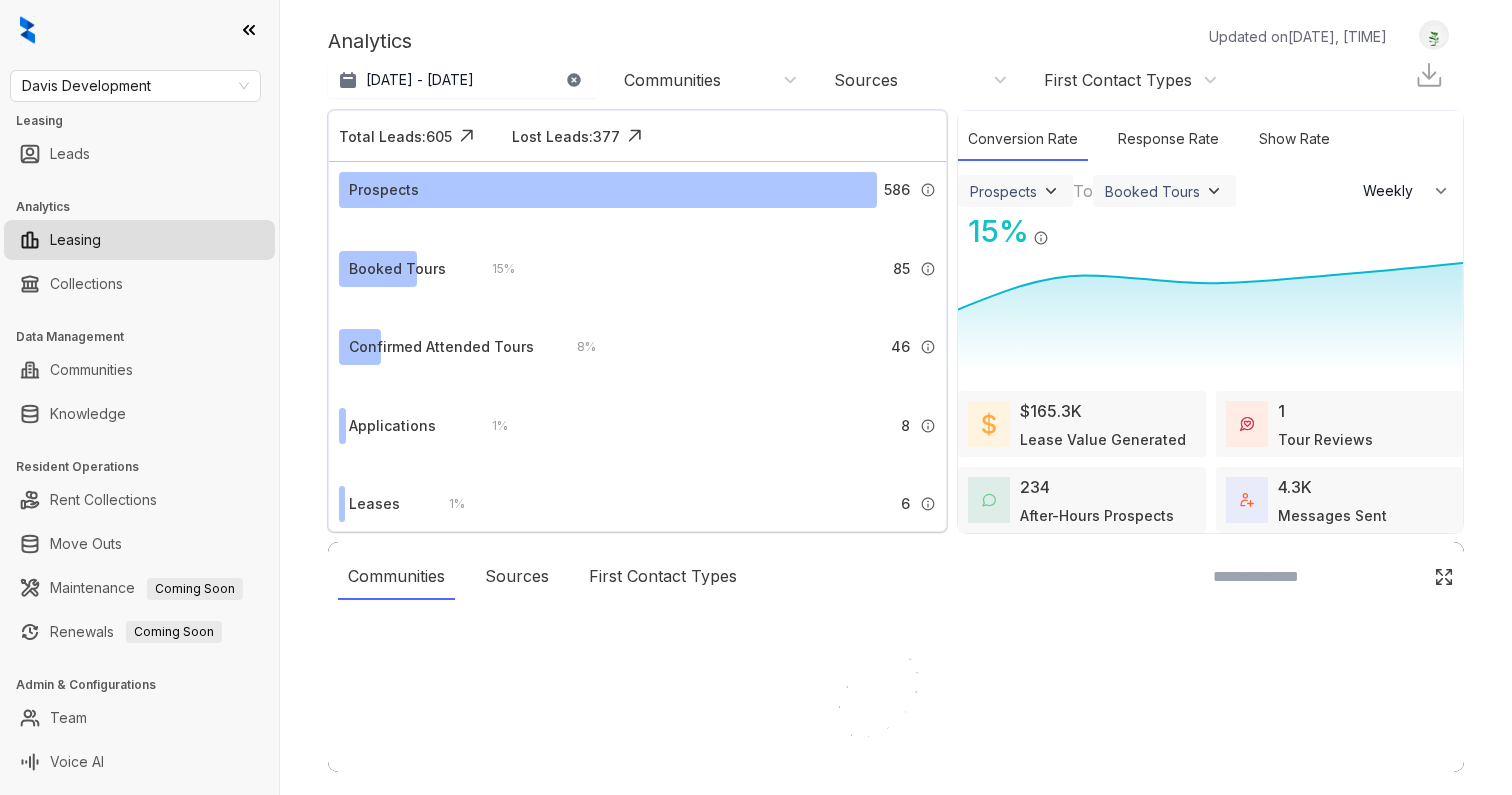 scroll, scrollTop: 0, scrollLeft: 0, axis: both 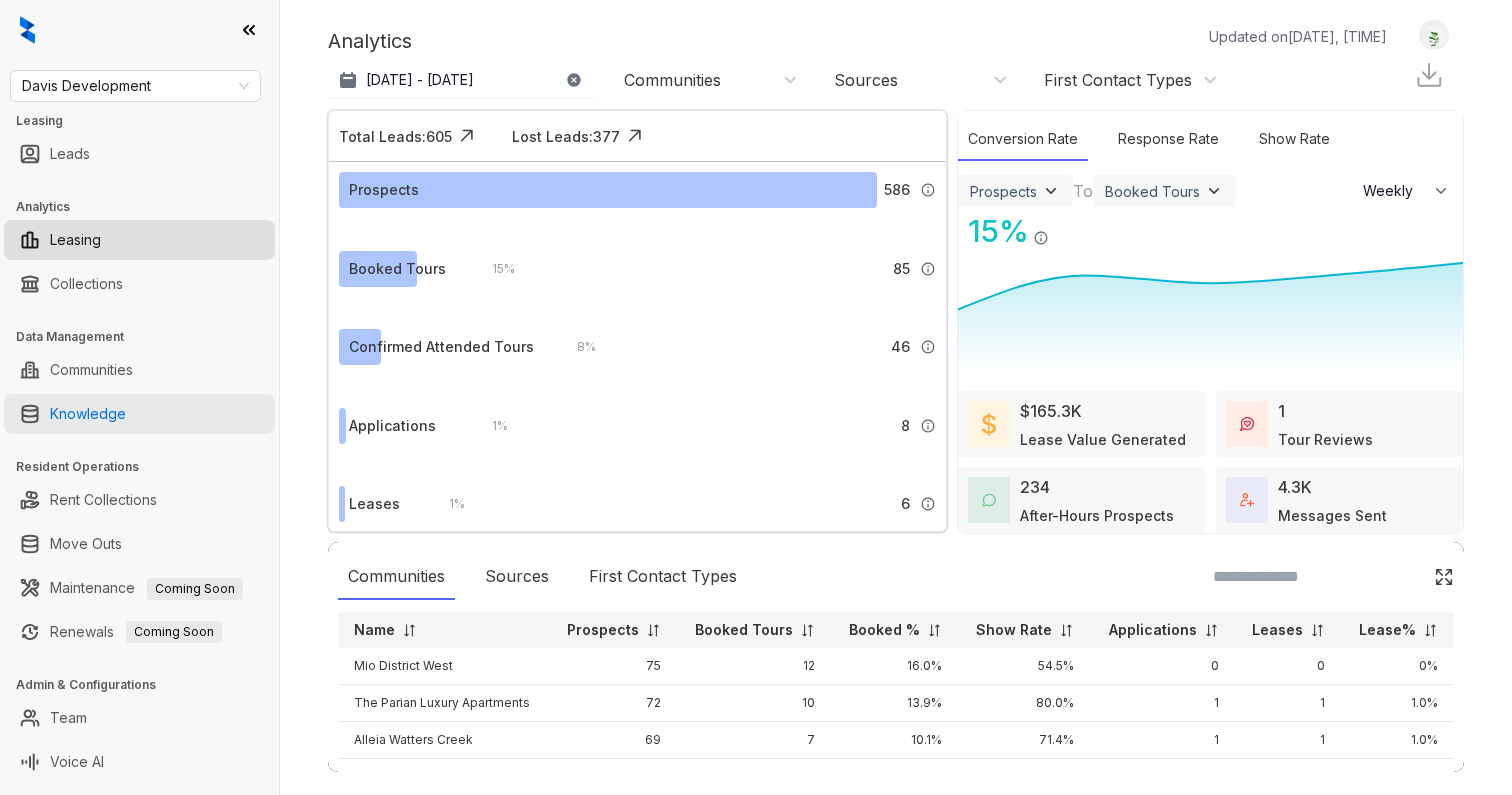 click on "Knowledge" at bounding box center [88, 414] 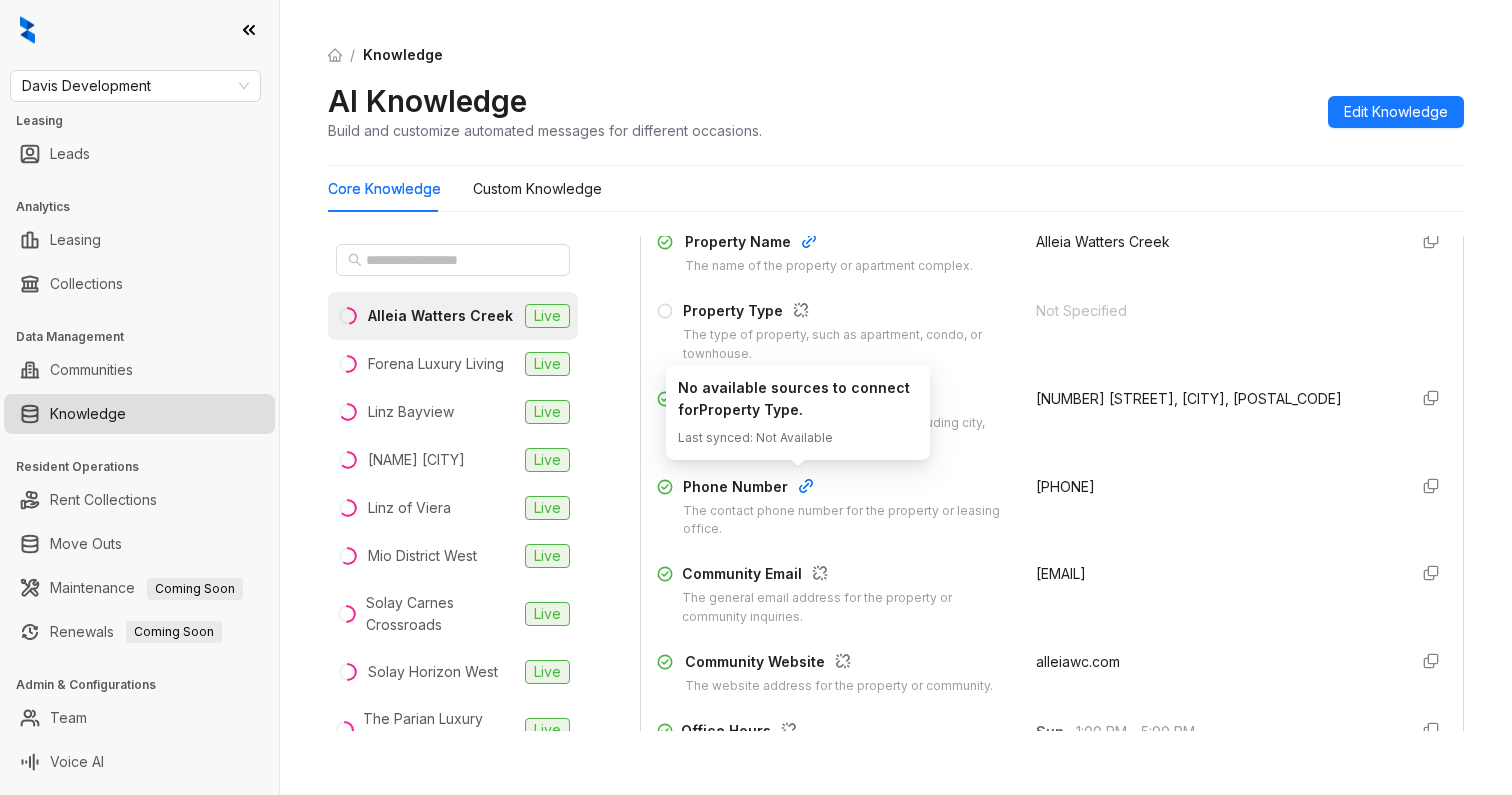 scroll, scrollTop: 486, scrollLeft: 0, axis: vertical 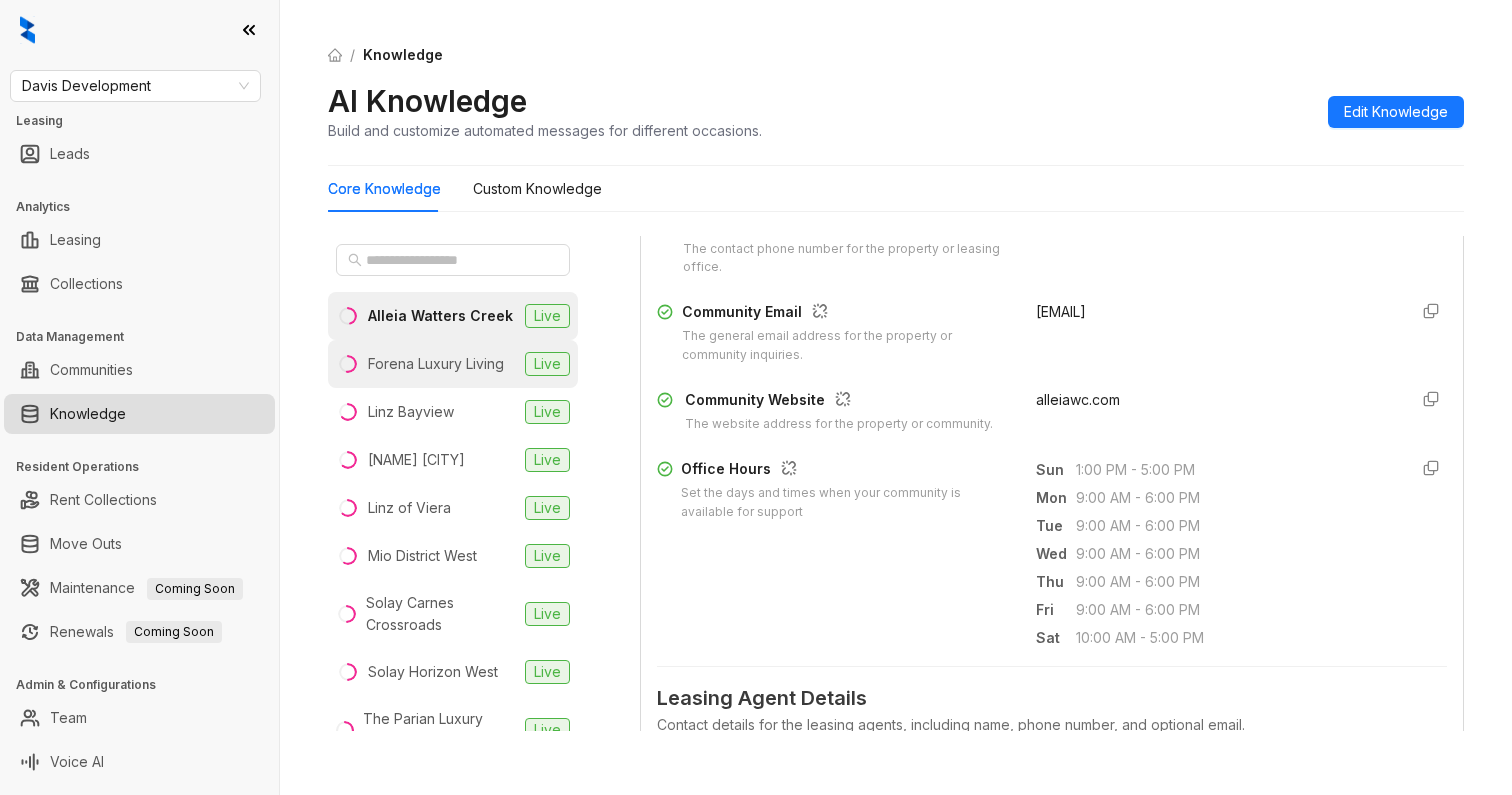 click on "Forena Luxury Living" at bounding box center (436, 364) 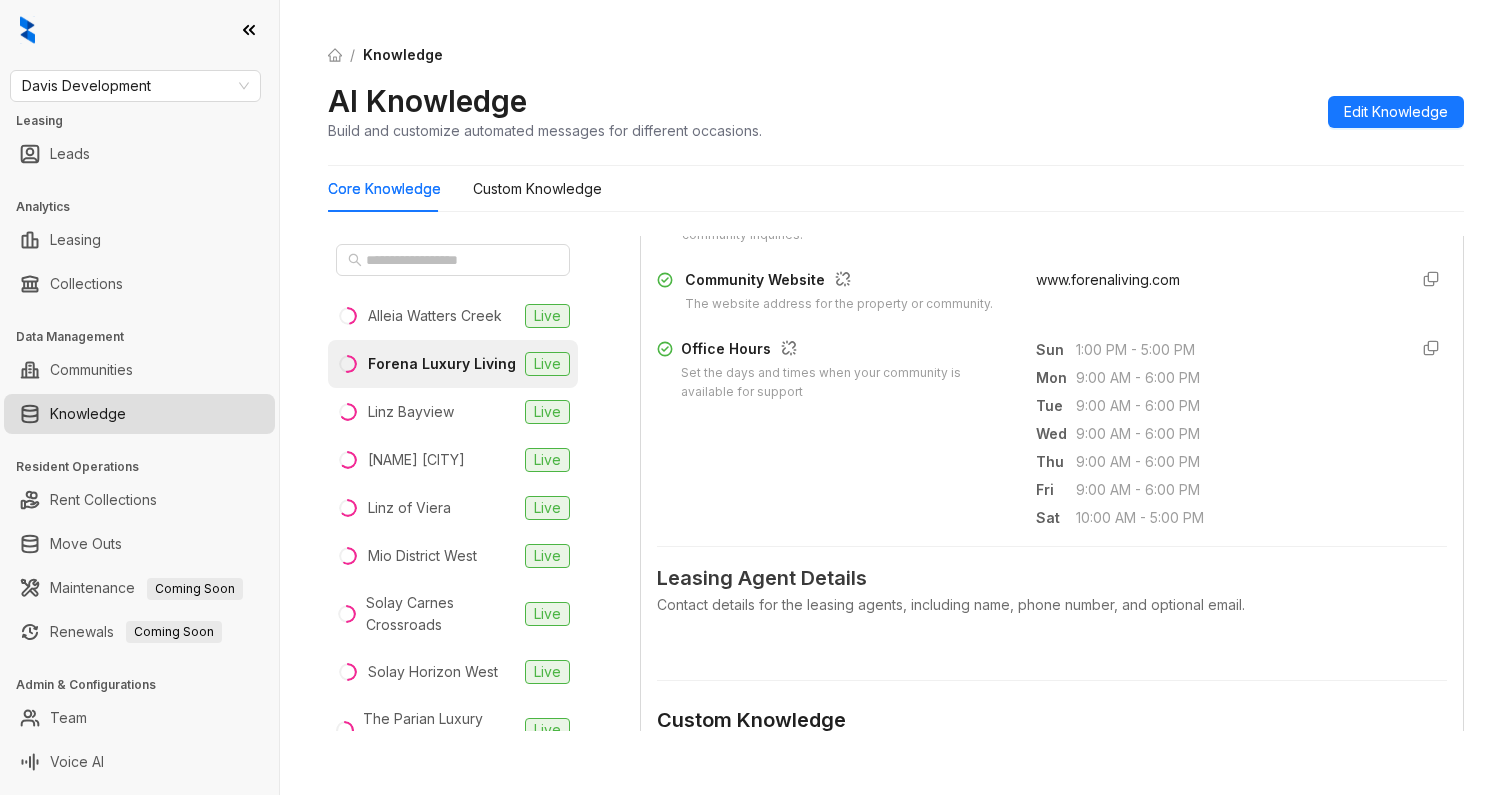 scroll, scrollTop: 625, scrollLeft: 0, axis: vertical 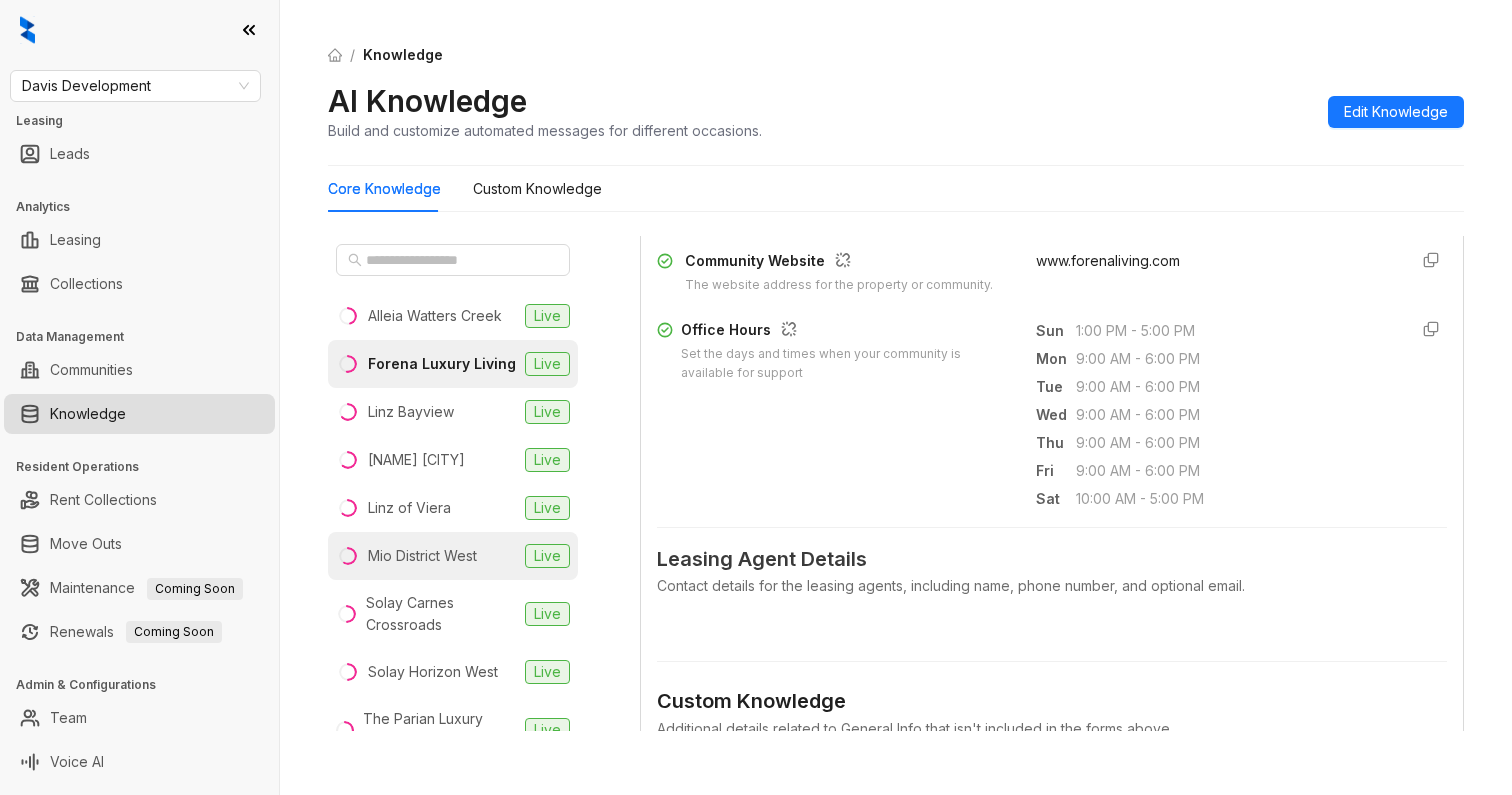 click on "Mio District West Live" at bounding box center (453, 556) 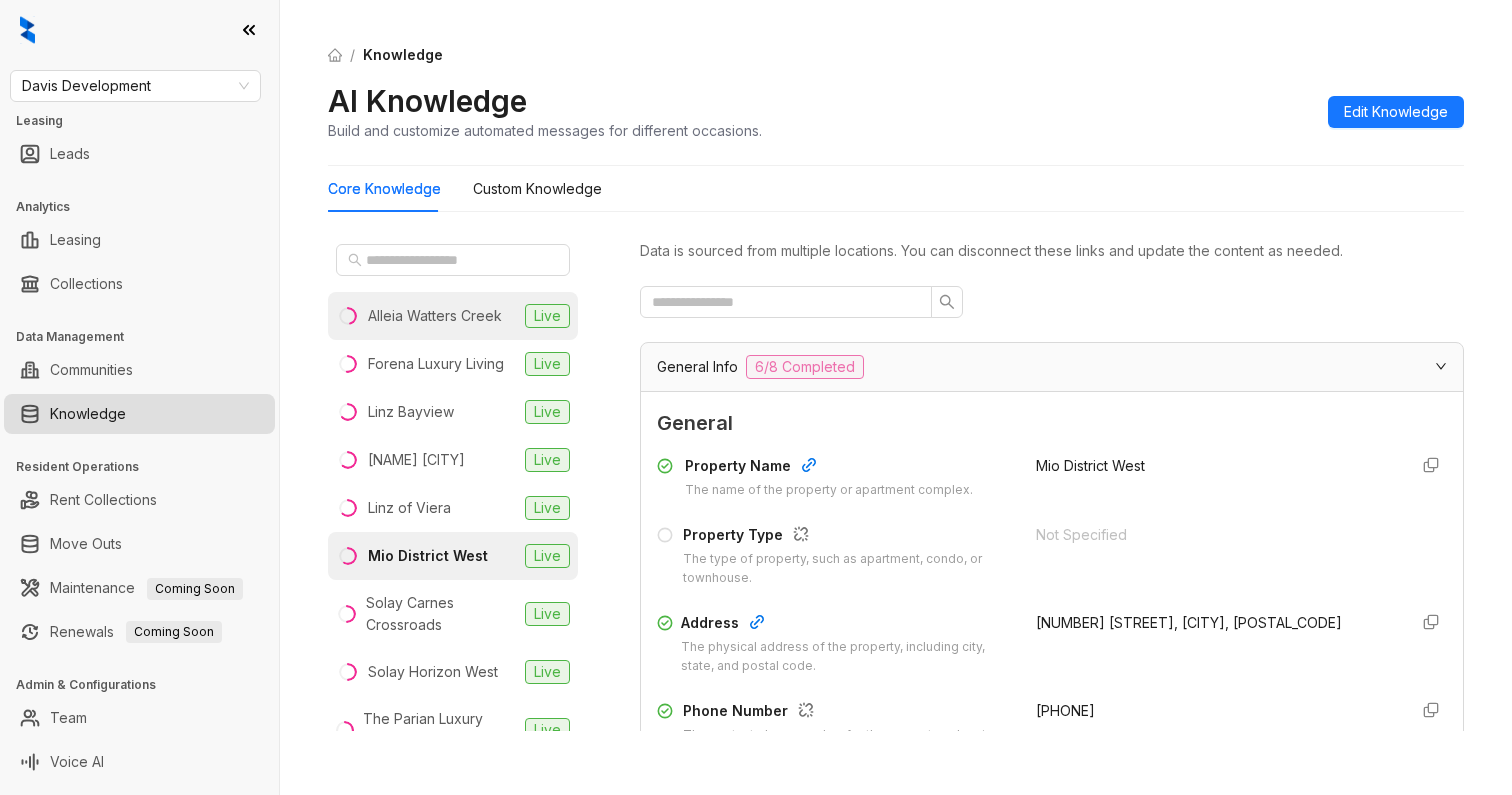 click on "Alleia Watters Creek" at bounding box center [435, 316] 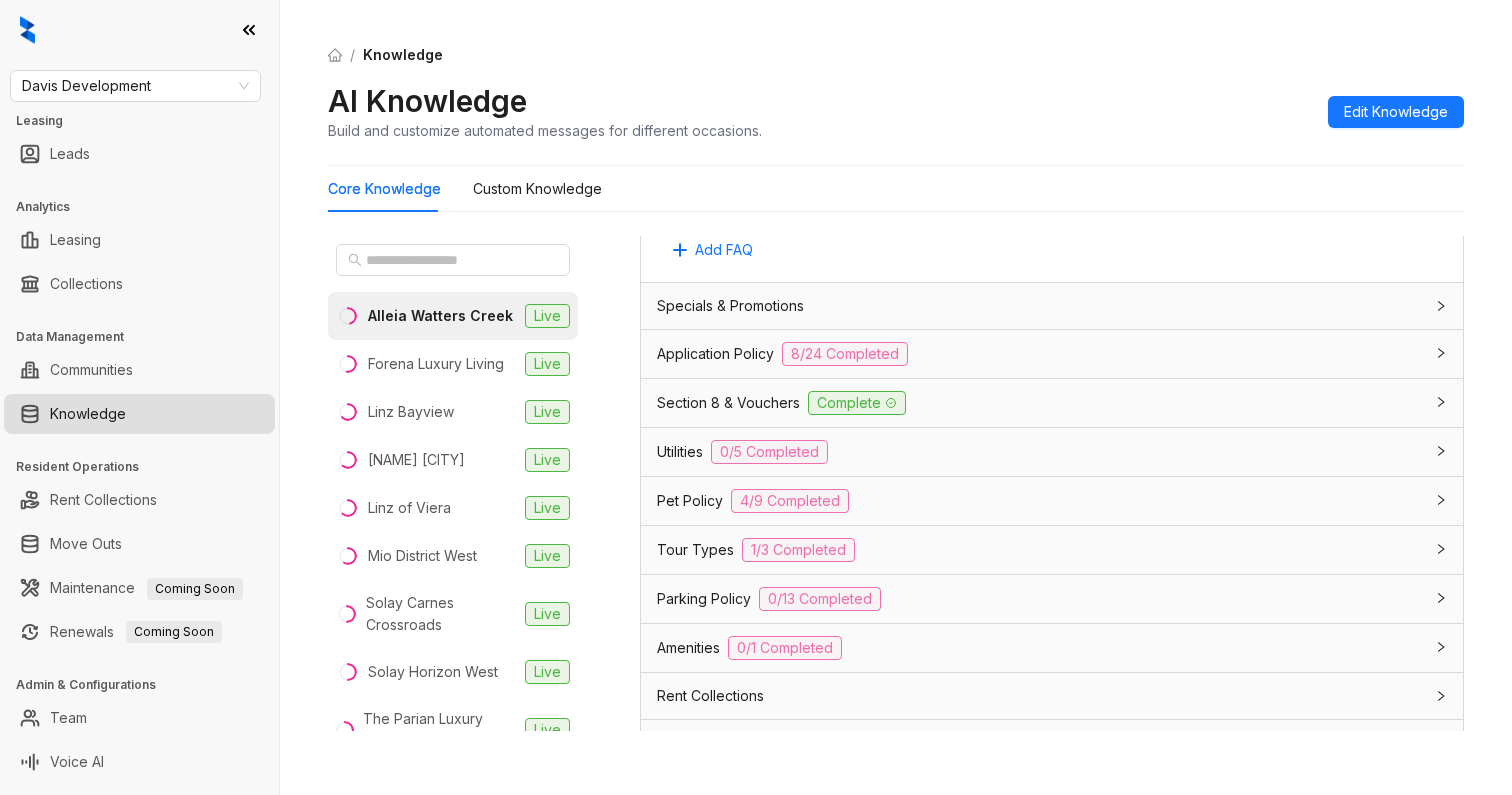 scroll, scrollTop: 1318, scrollLeft: 0, axis: vertical 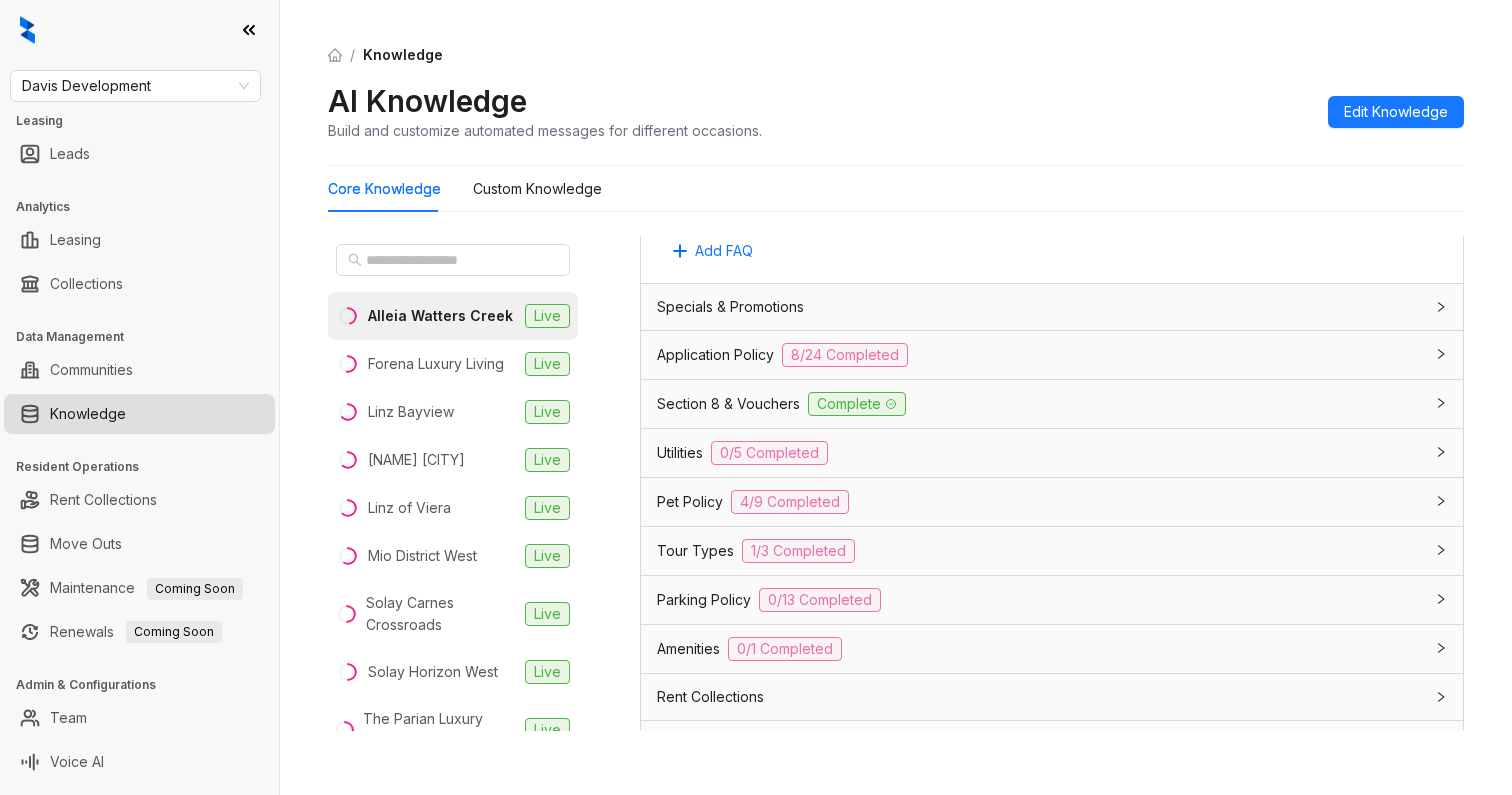 click on "Tour Types" at bounding box center (695, 551) 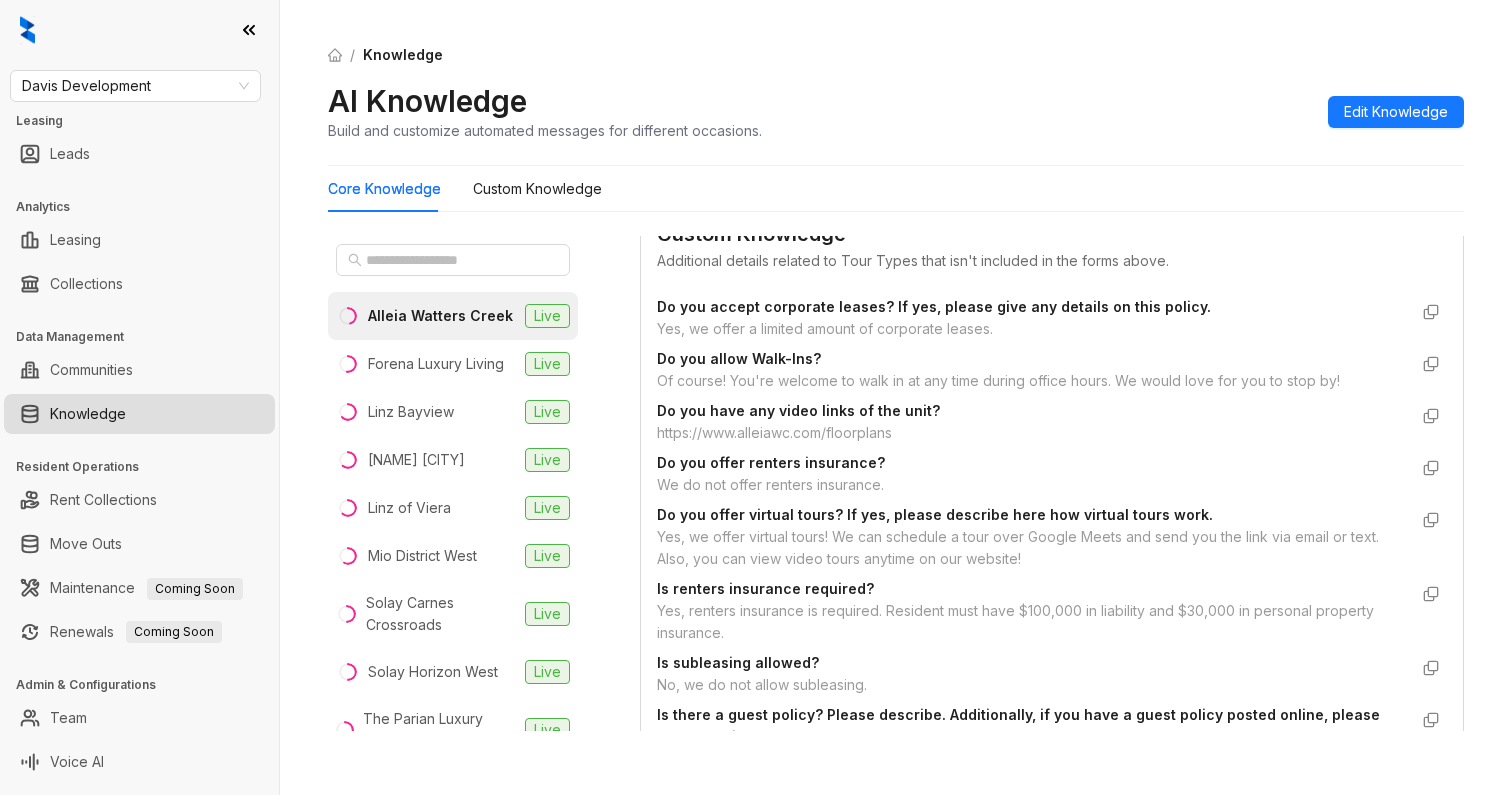 scroll, scrollTop: 1996, scrollLeft: 0, axis: vertical 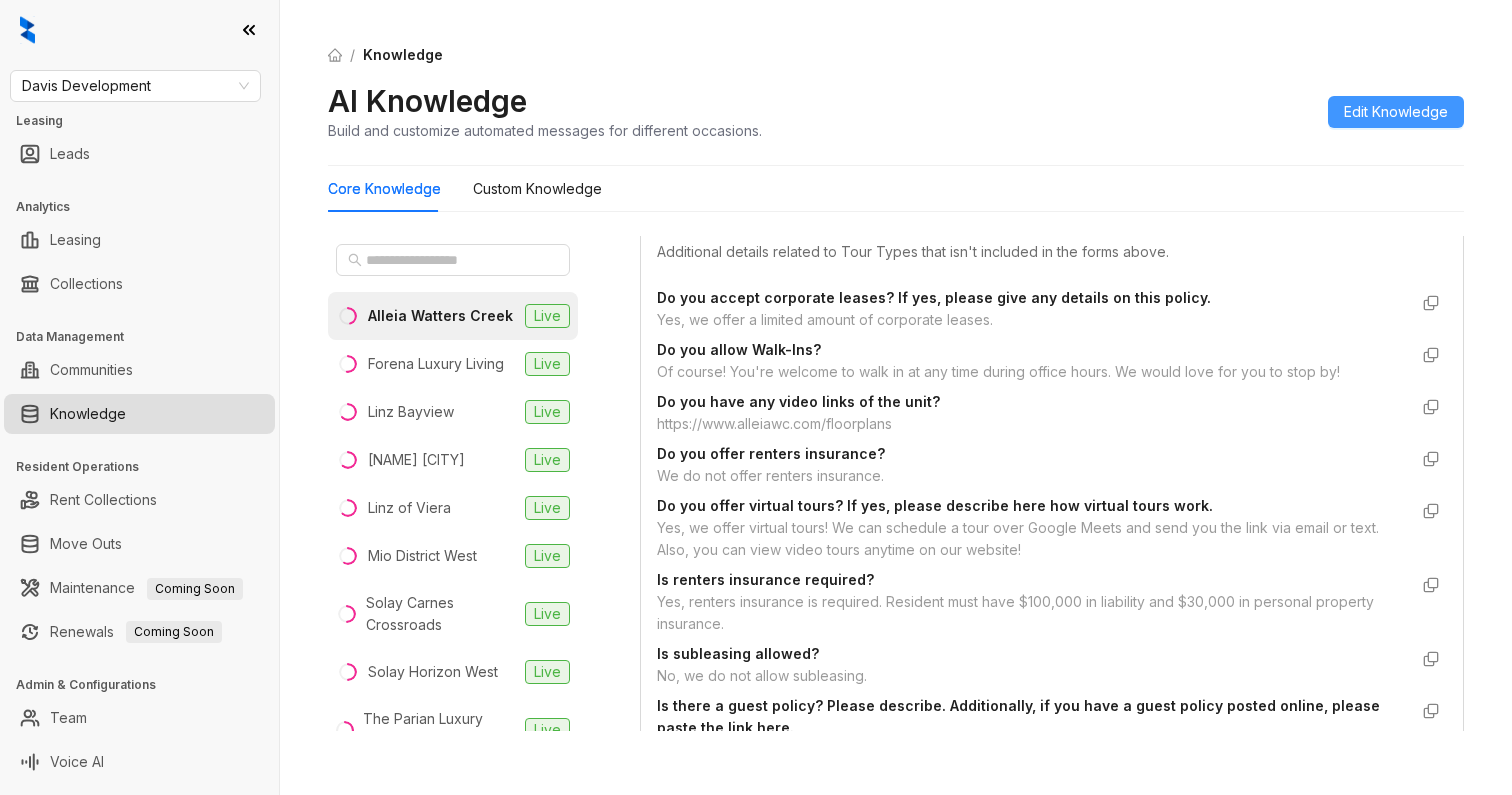 click on "Edit Knowledge" at bounding box center (1396, 112) 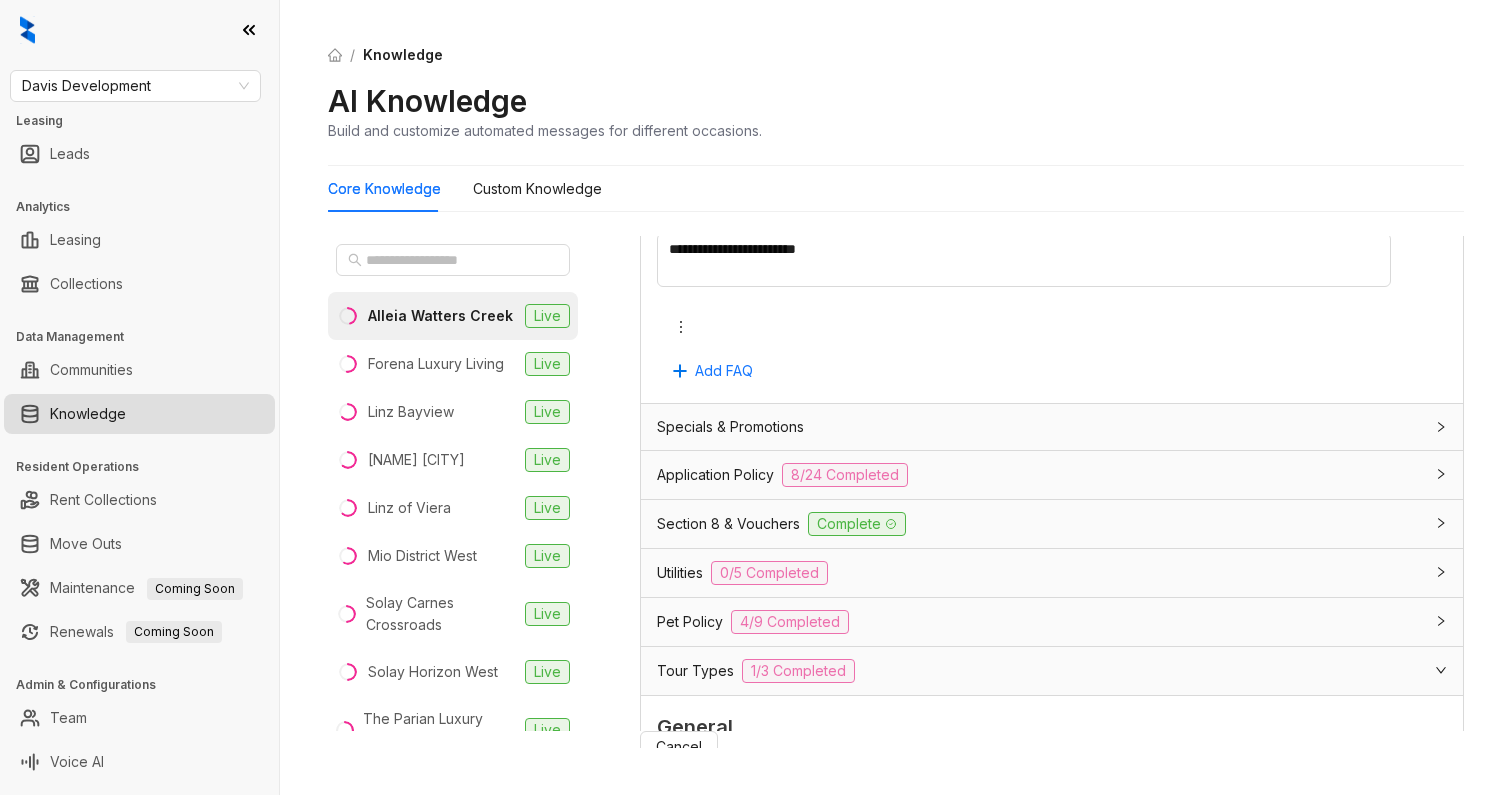scroll, scrollTop: 2514, scrollLeft: 0, axis: vertical 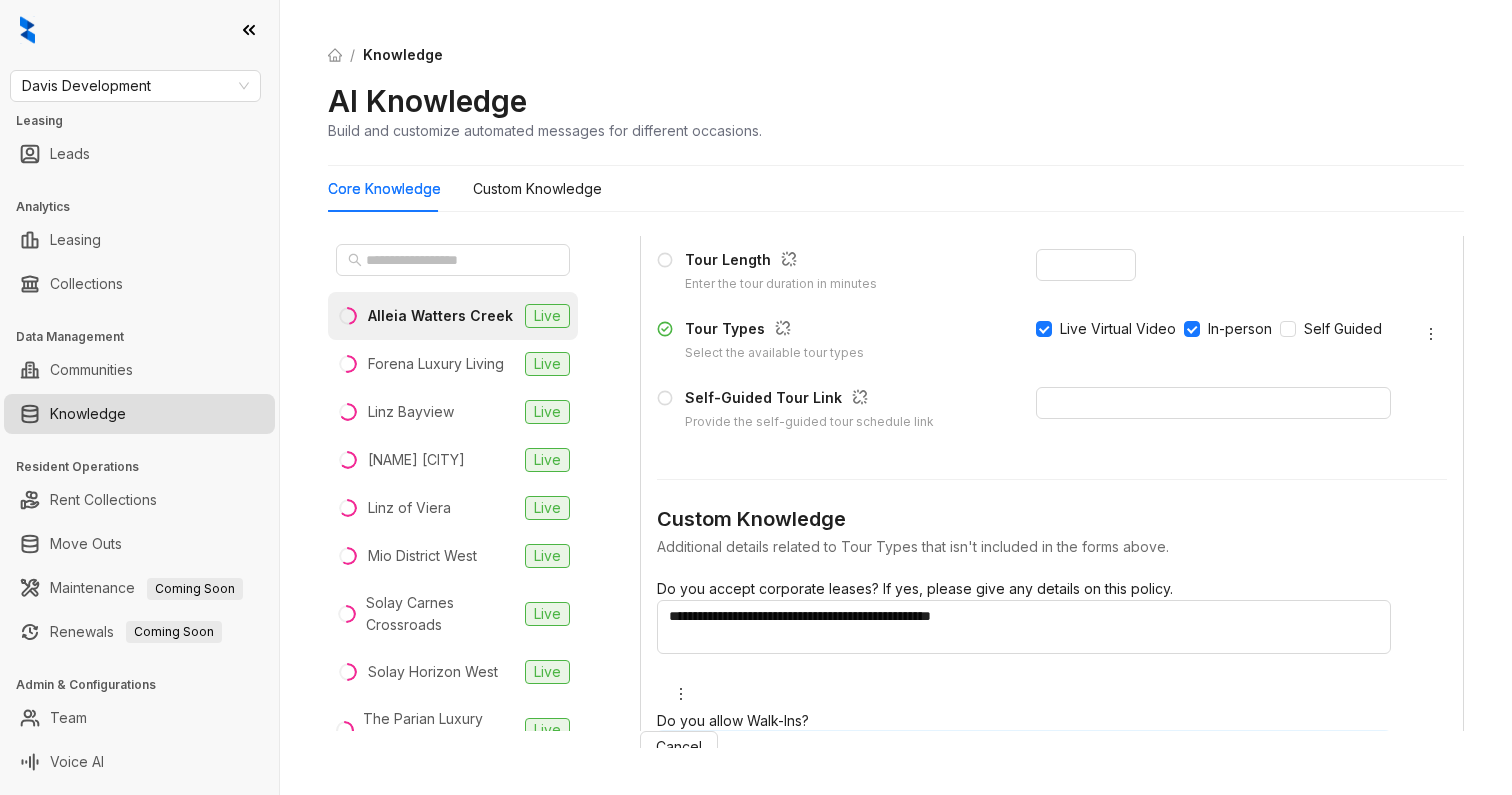 click on "**********" at bounding box center (1024, 627) 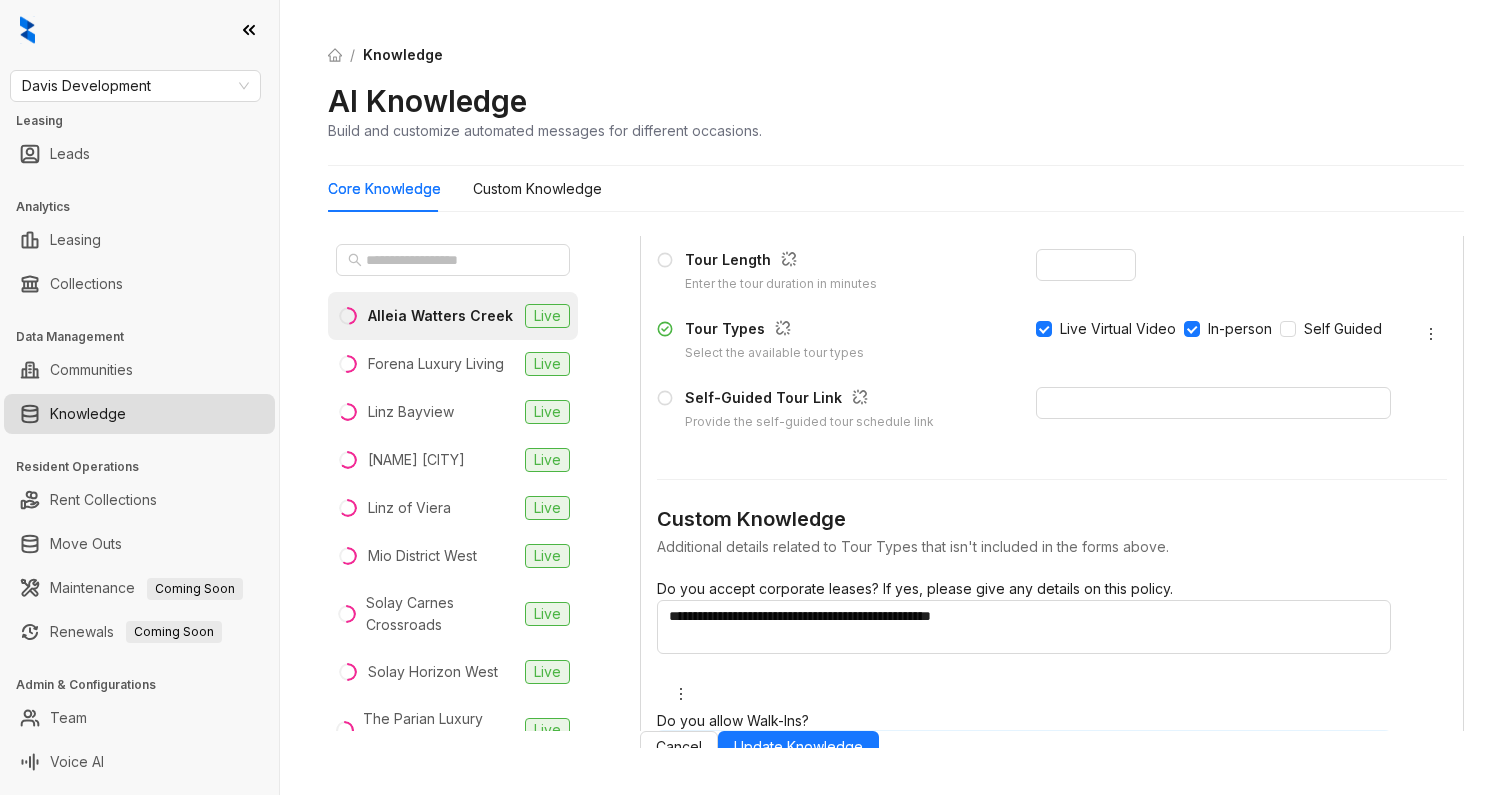 paste on "**********" 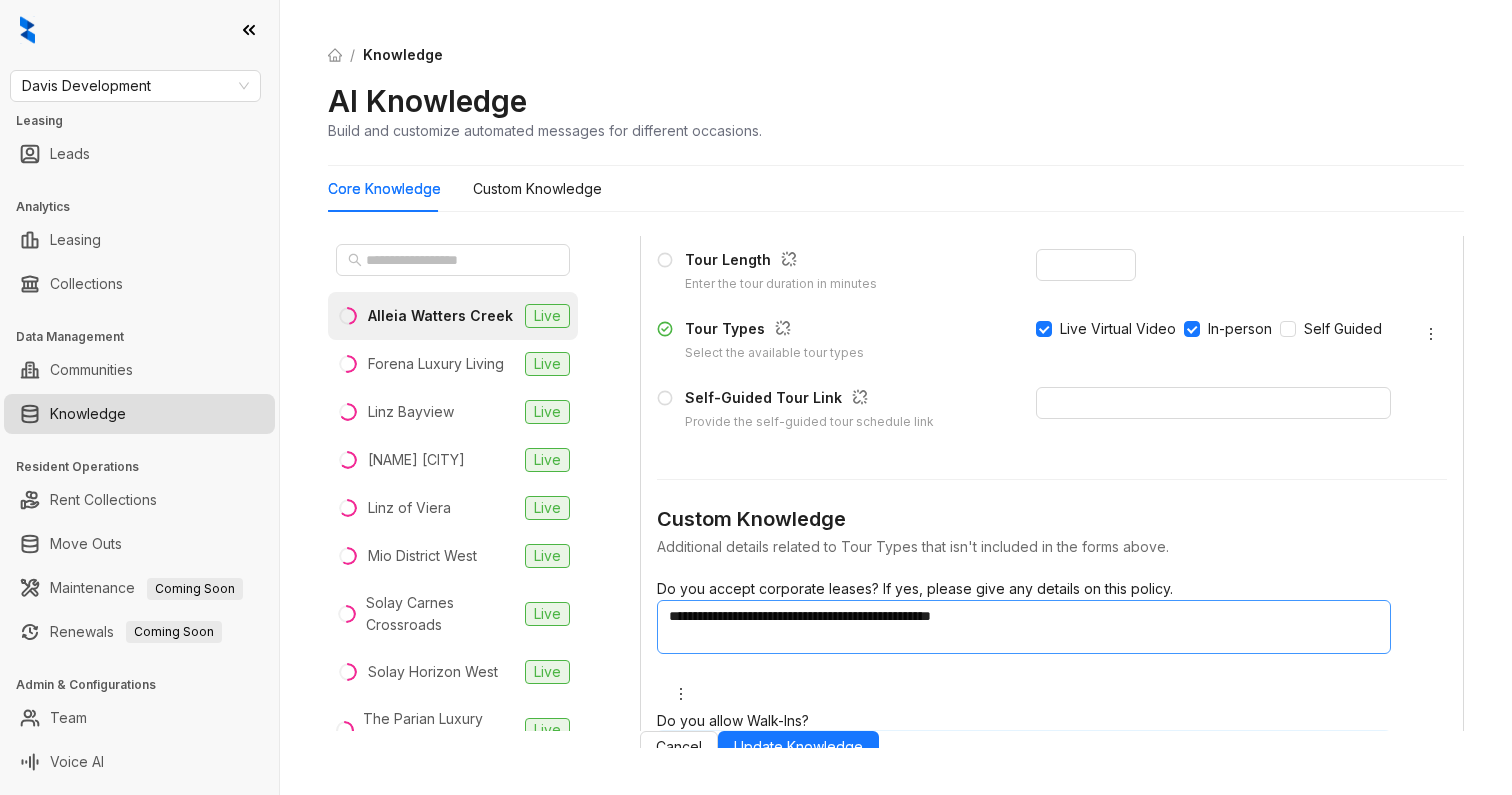 scroll, scrollTop: 2535, scrollLeft: 0, axis: vertical 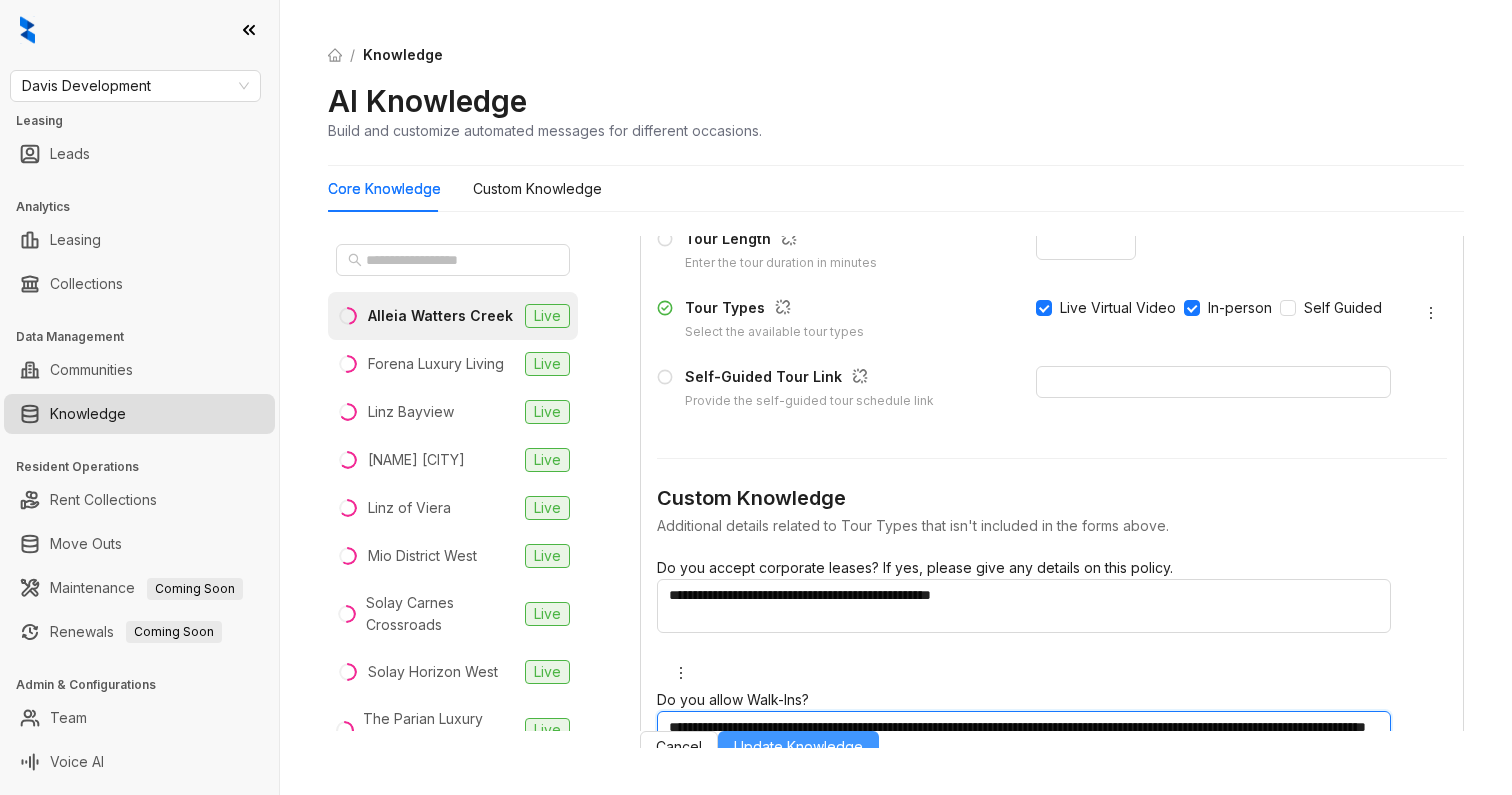 type on "**********" 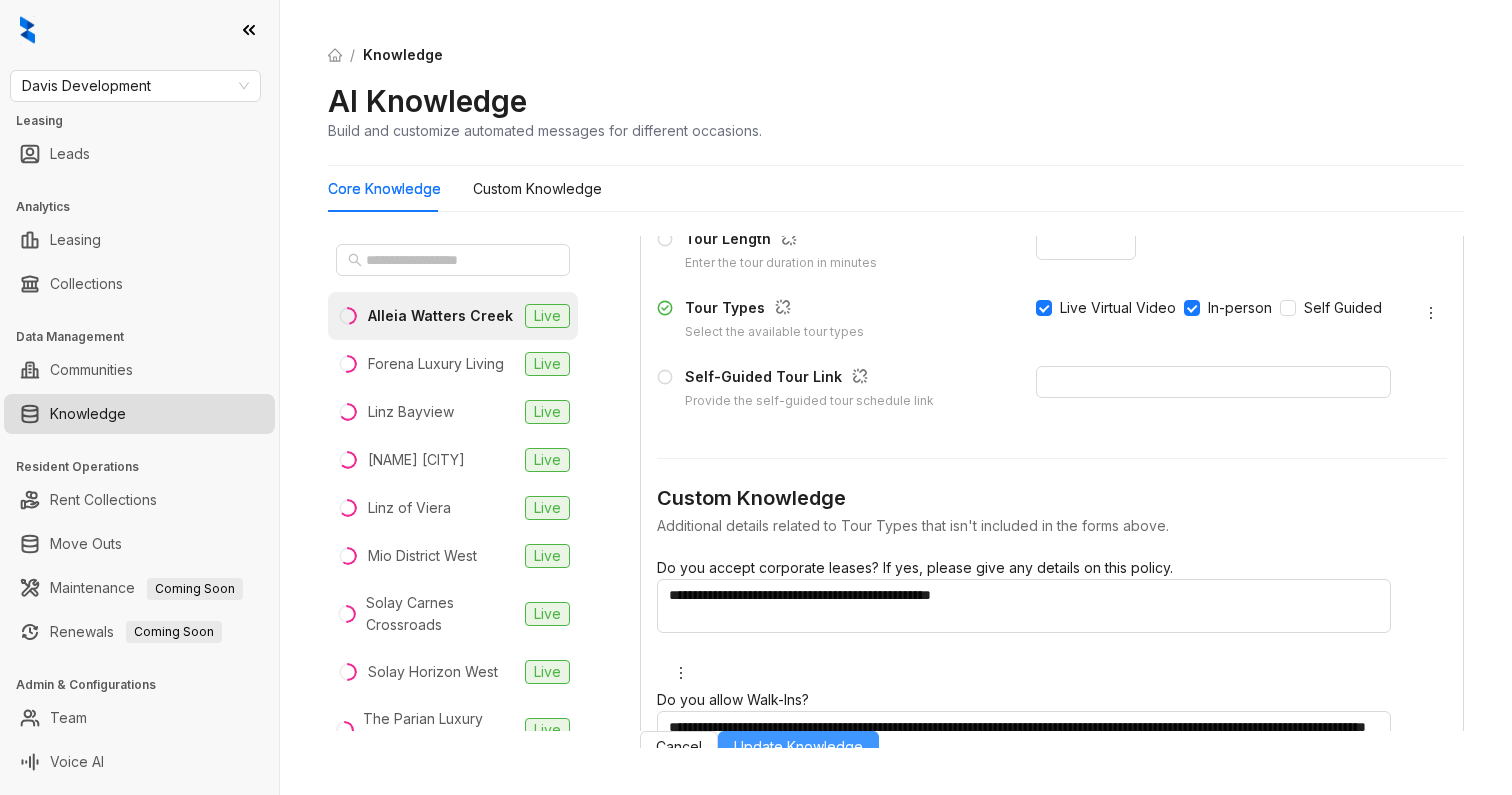 click on "Update Knowledge" at bounding box center [798, 747] 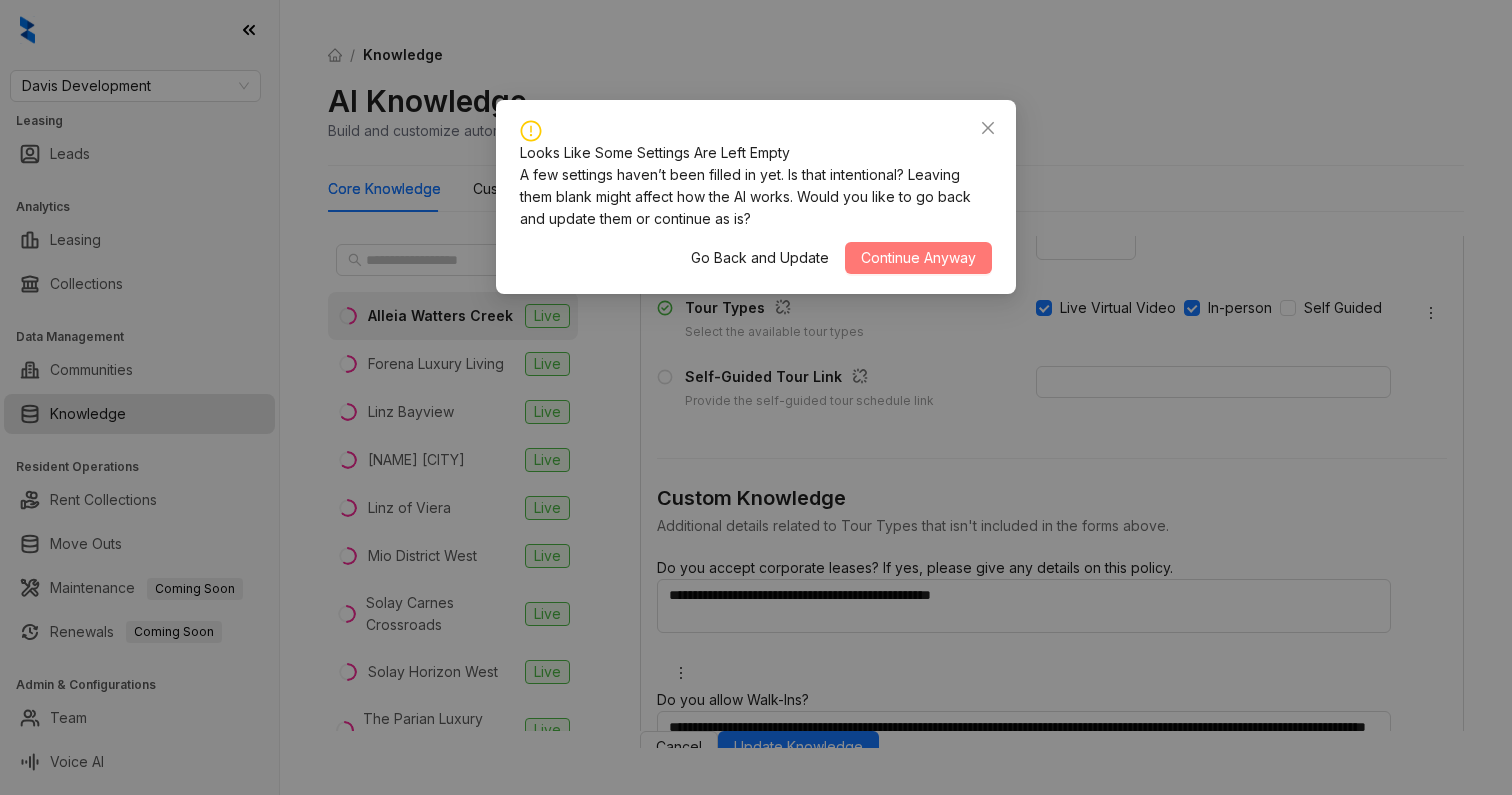 click on "Continue Anyway" at bounding box center [918, 258] 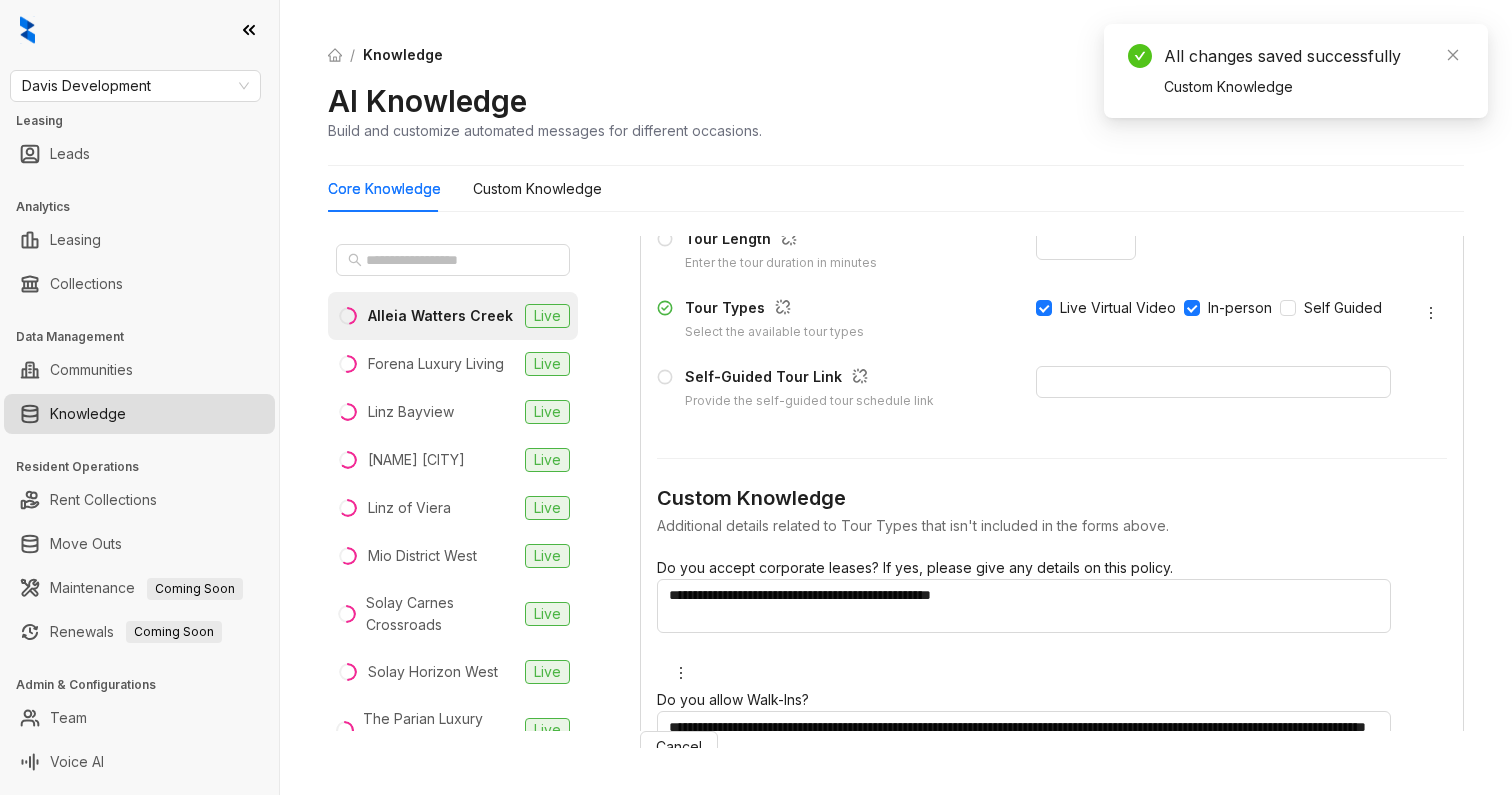 scroll, scrollTop: 2023, scrollLeft: 0, axis: vertical 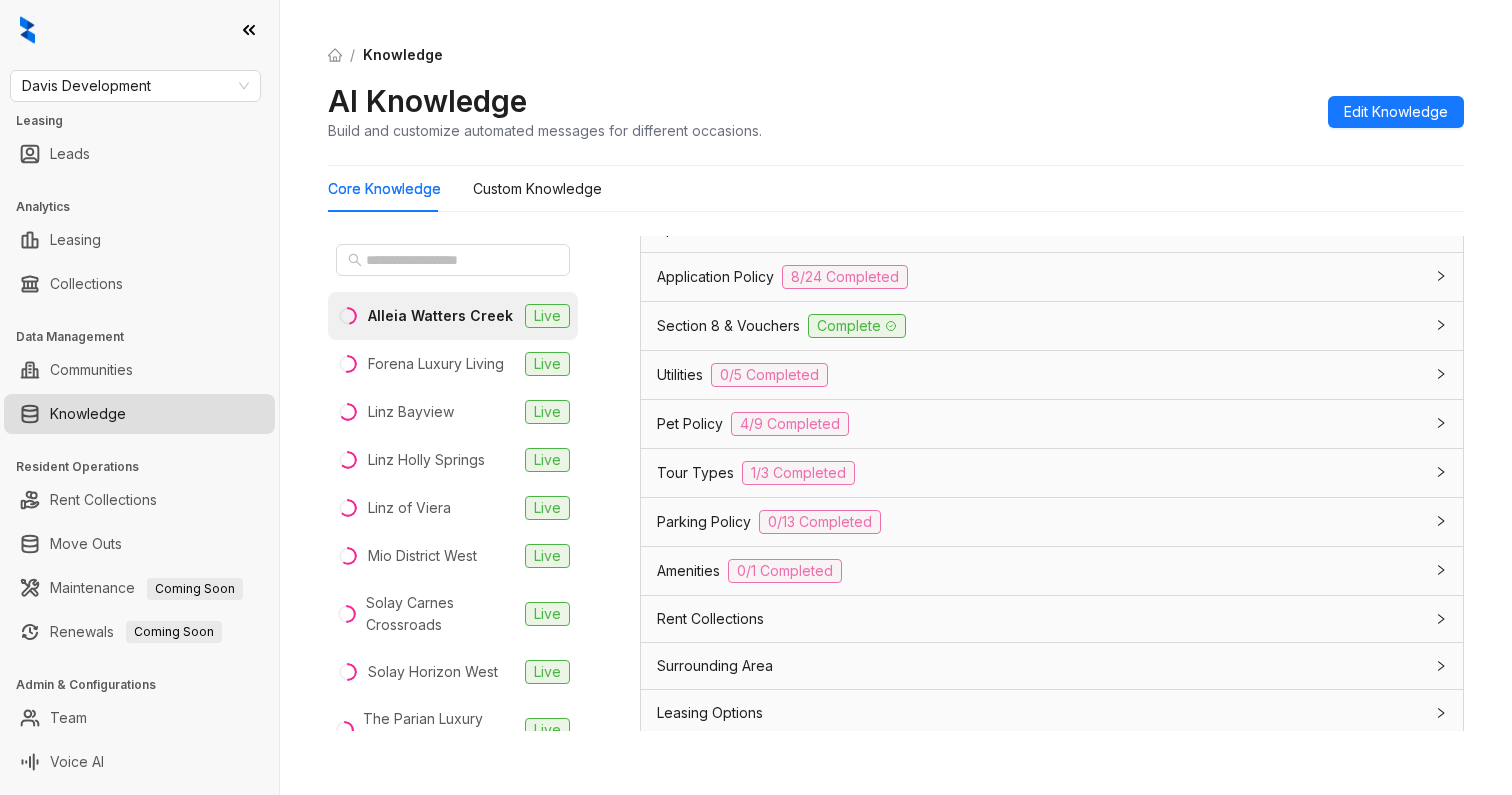 click on "Tour Types 1/3 Completed" at bounding box center [1040, 473] 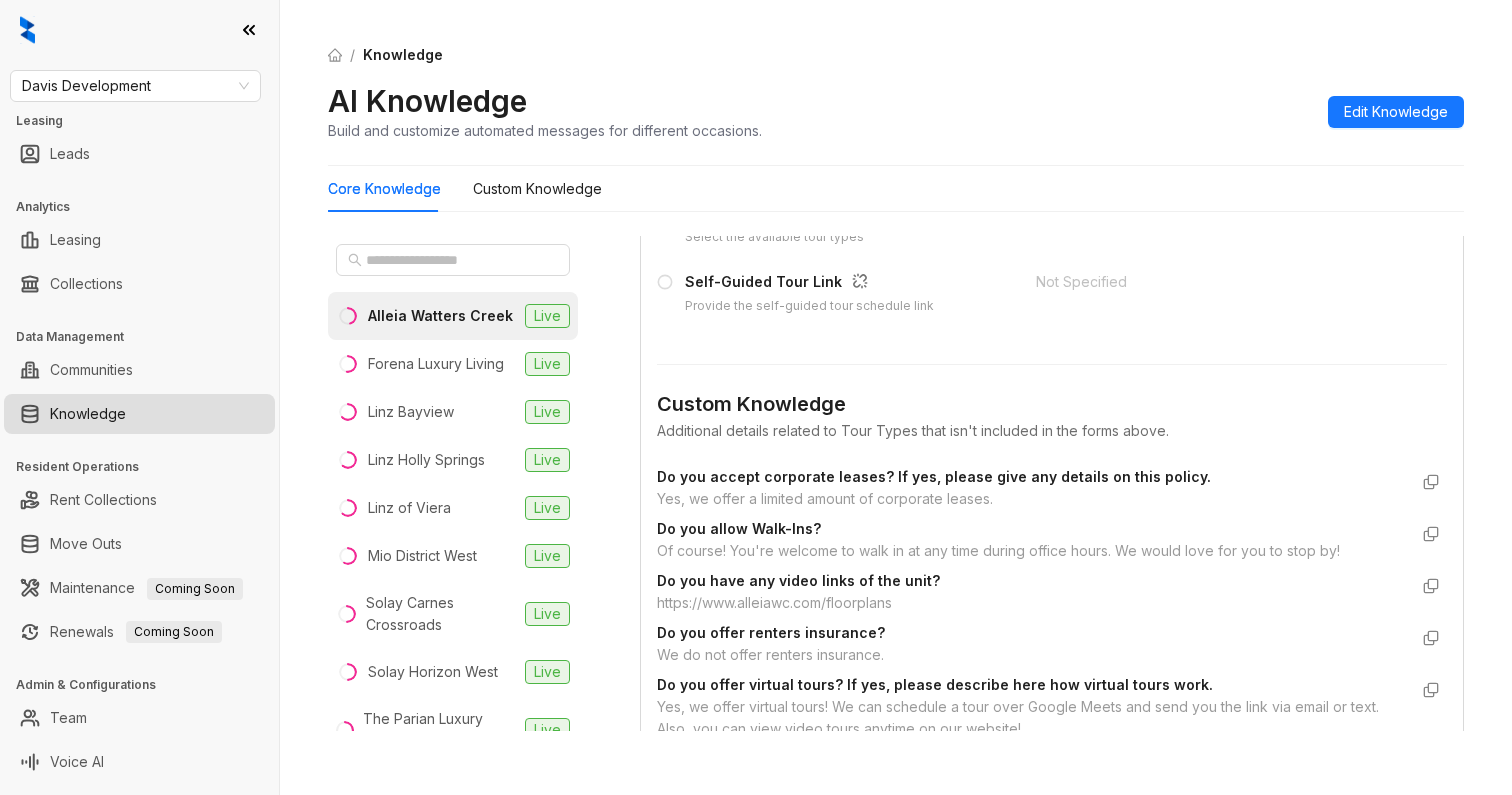 scroll, scrollTop: 1832, scrollLeft: 0, axis: vertical 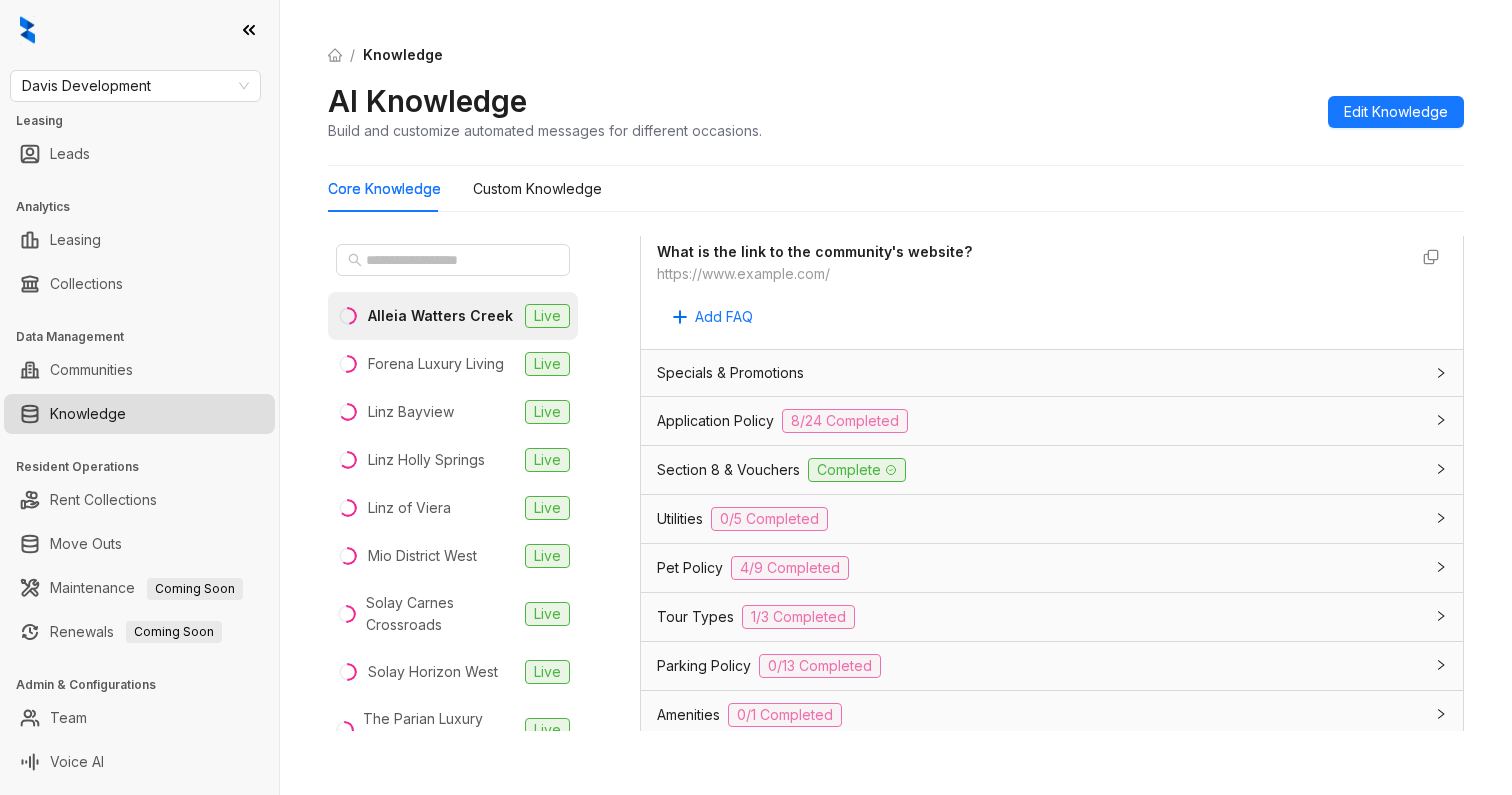 click on "Tour Types 1/3 Completed" at bounding box center [1040, 617] 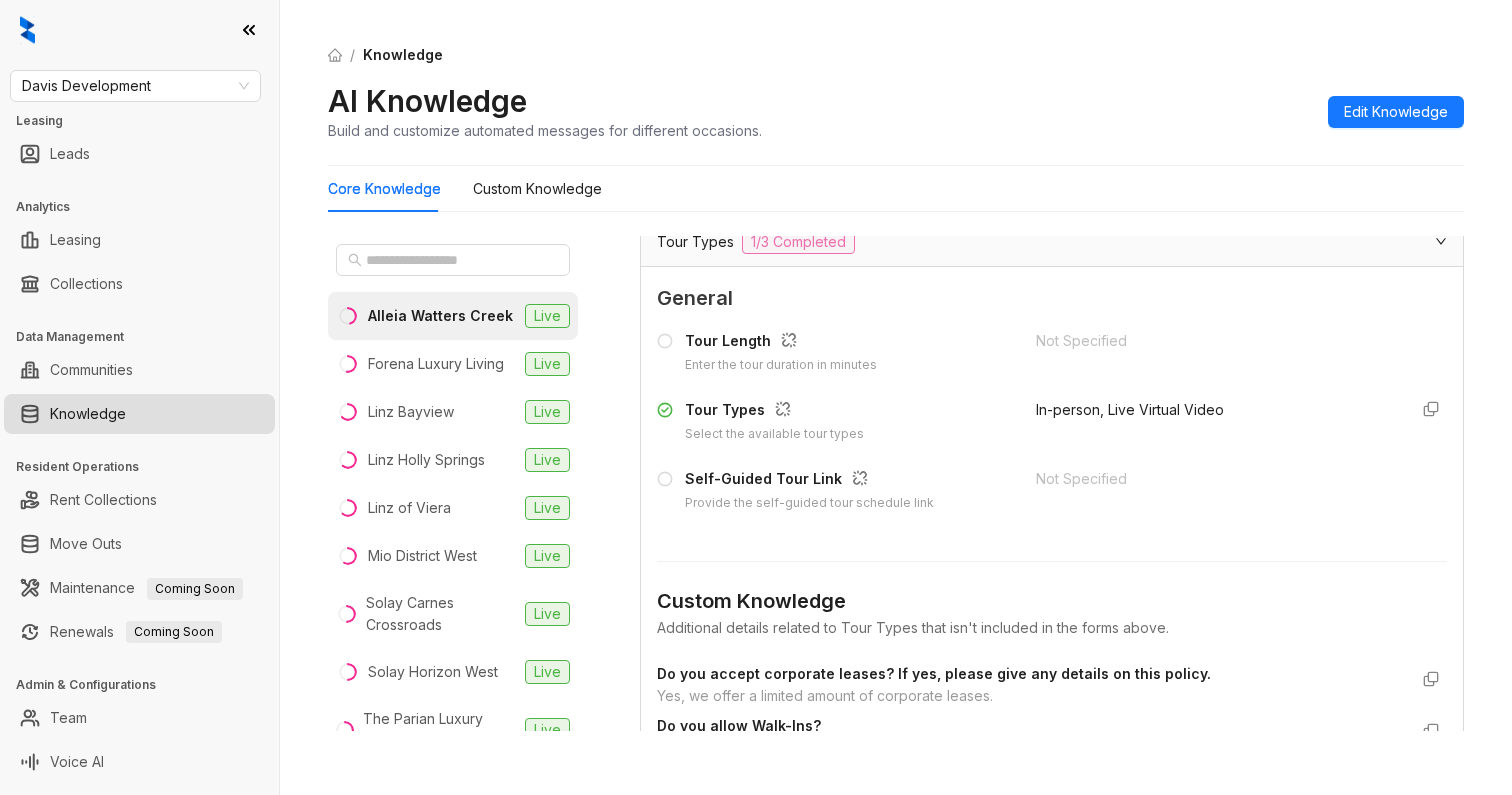 scroll, scrollTop: 1777, scrollLeft: 0, axis: vertical 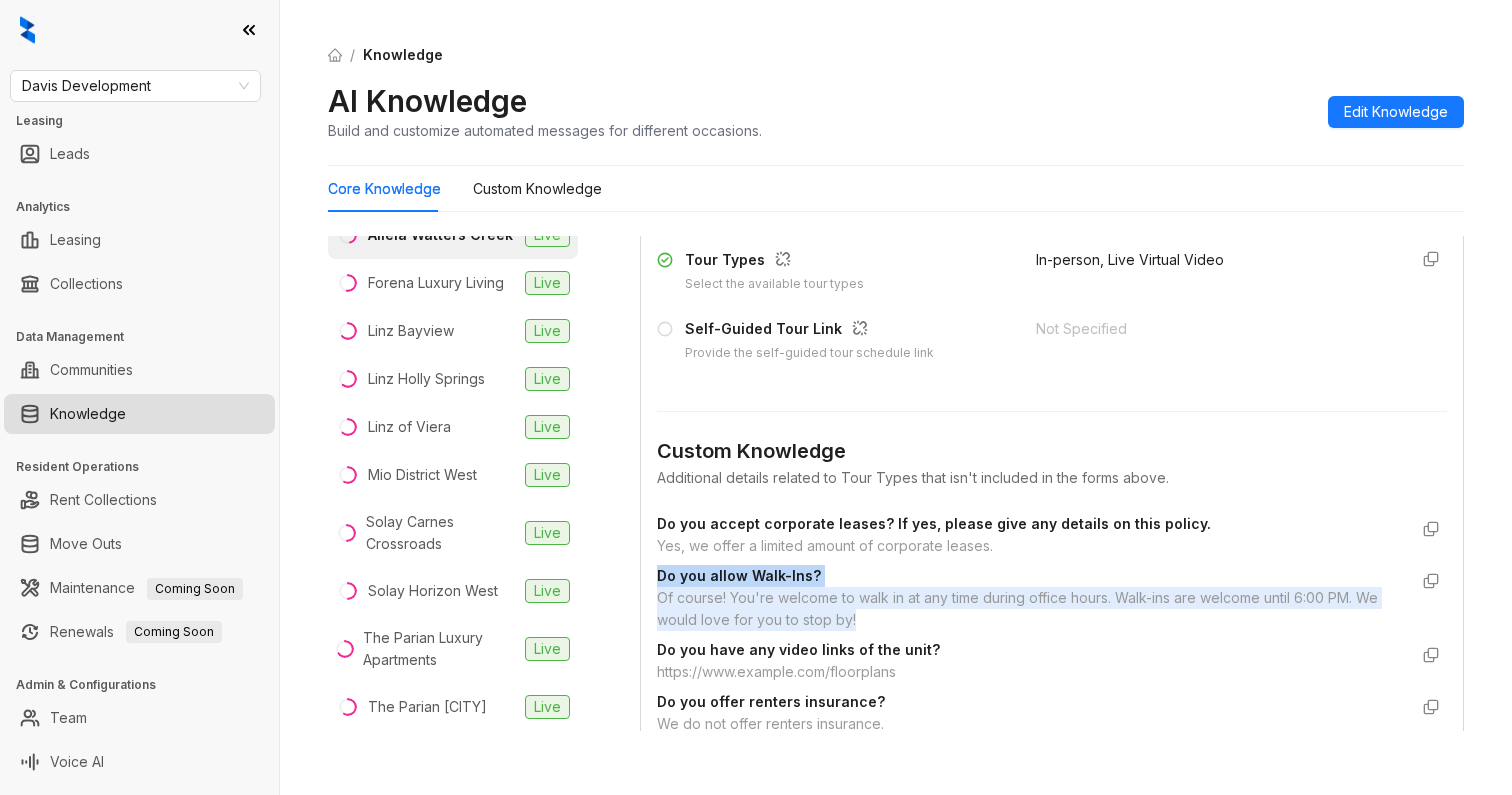 drag, startPoint x: 877, startPoint y: 628, endPoint x: 652, endPoint y: 582, distance: 229.65408 